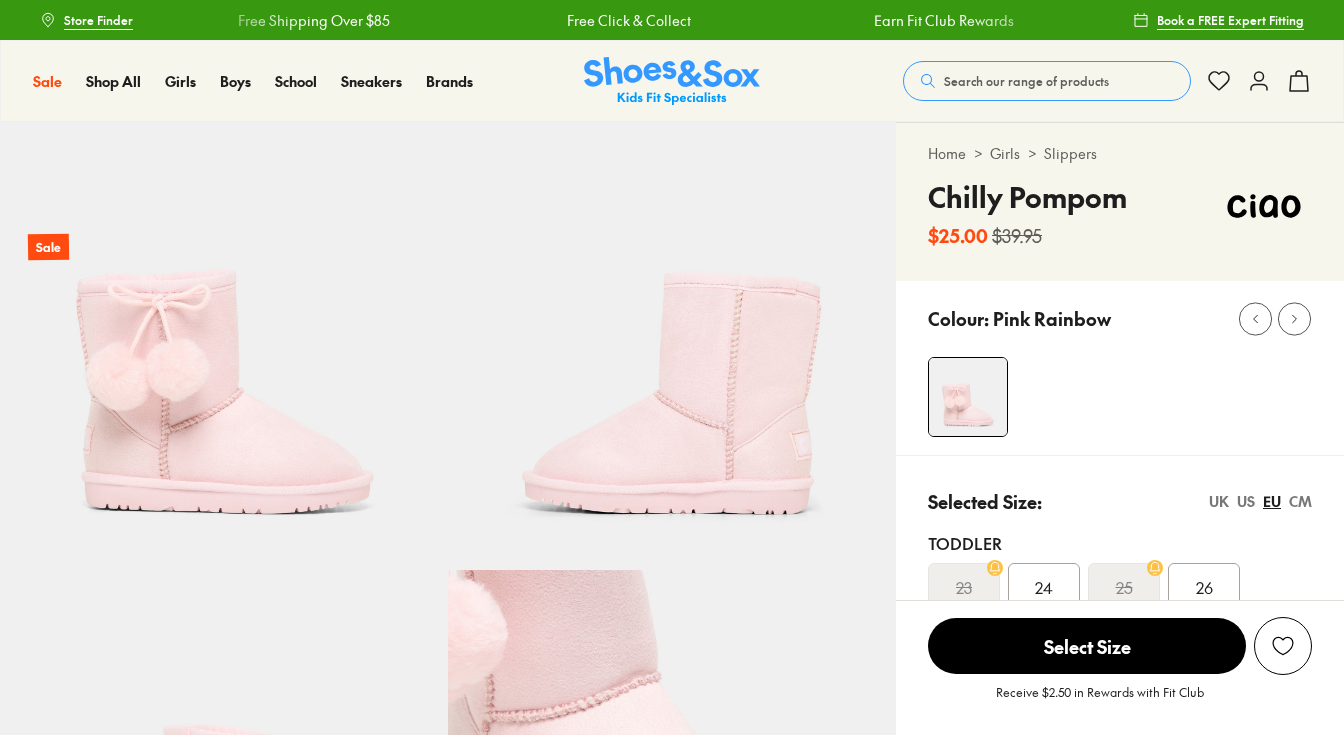scroll, scrollTop: 0, scrollLeft: 0, axis: both 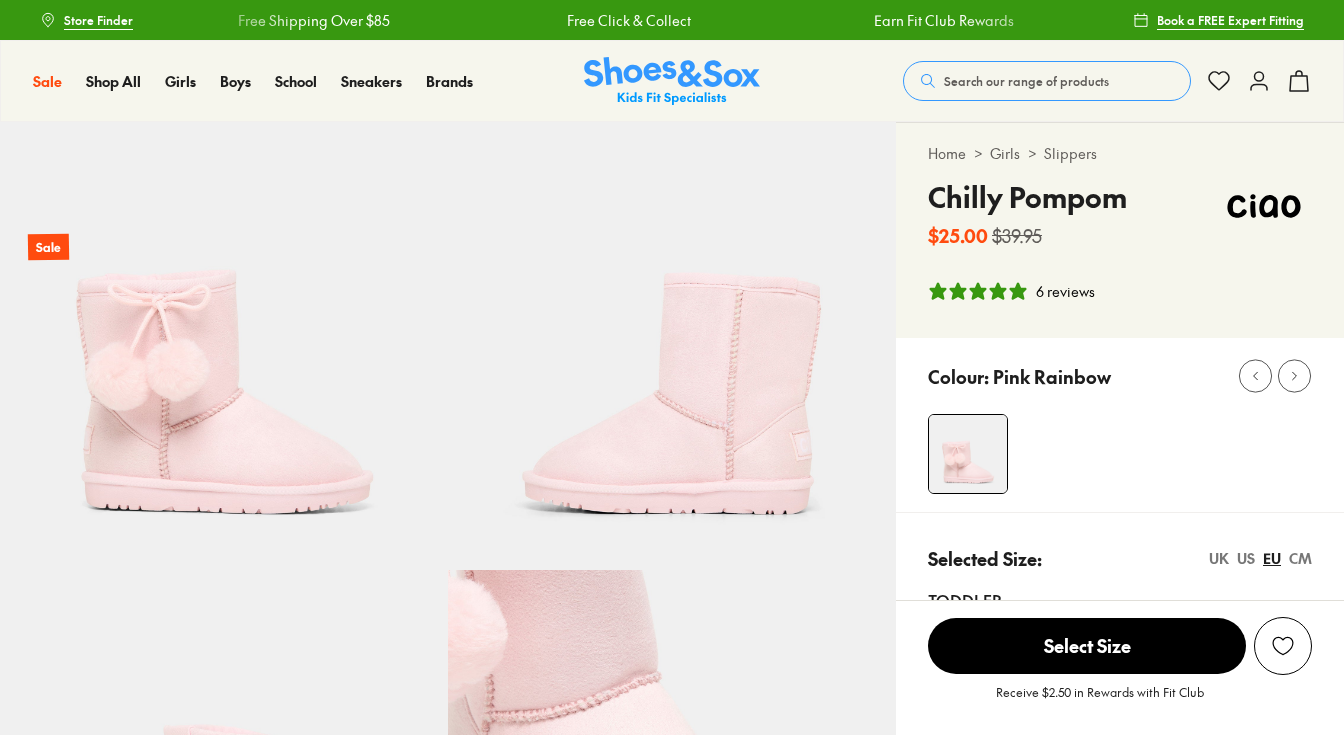 select on "*" 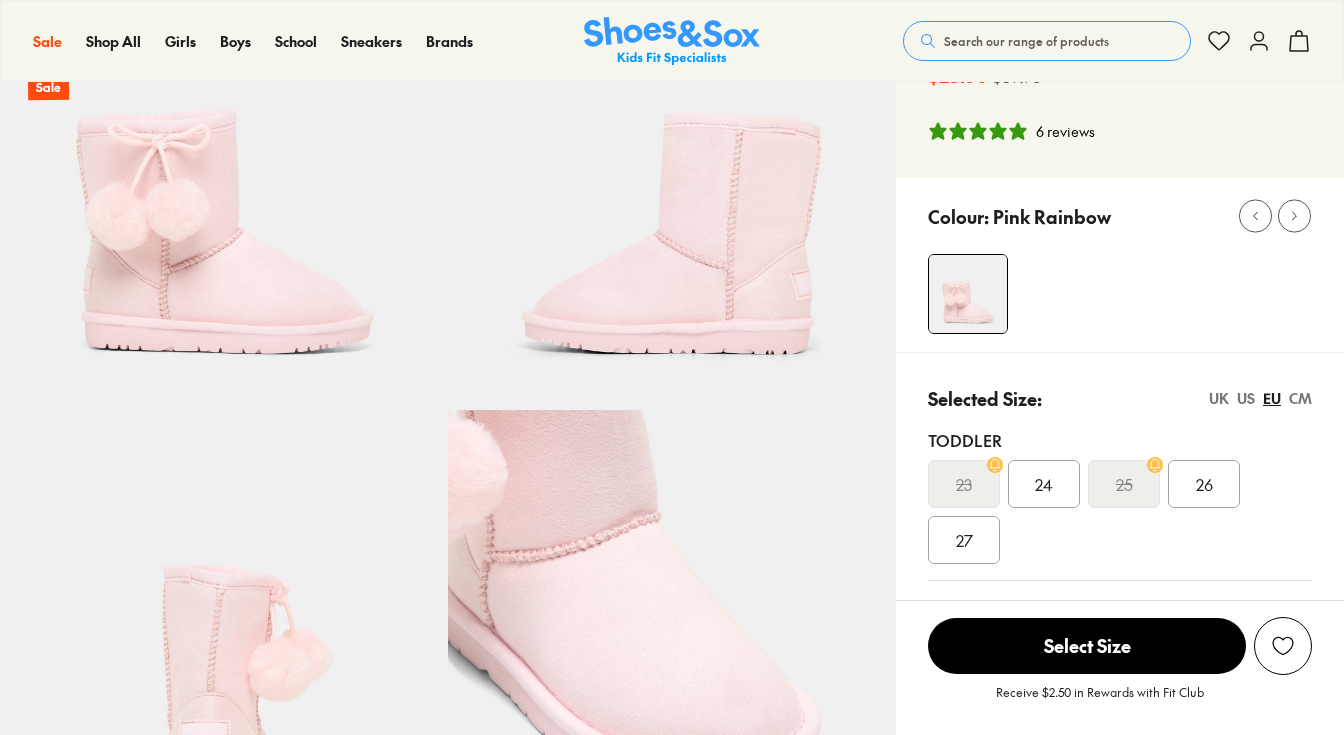 scroll, scrollTop: 0, scrollLeft: 0, axis: both 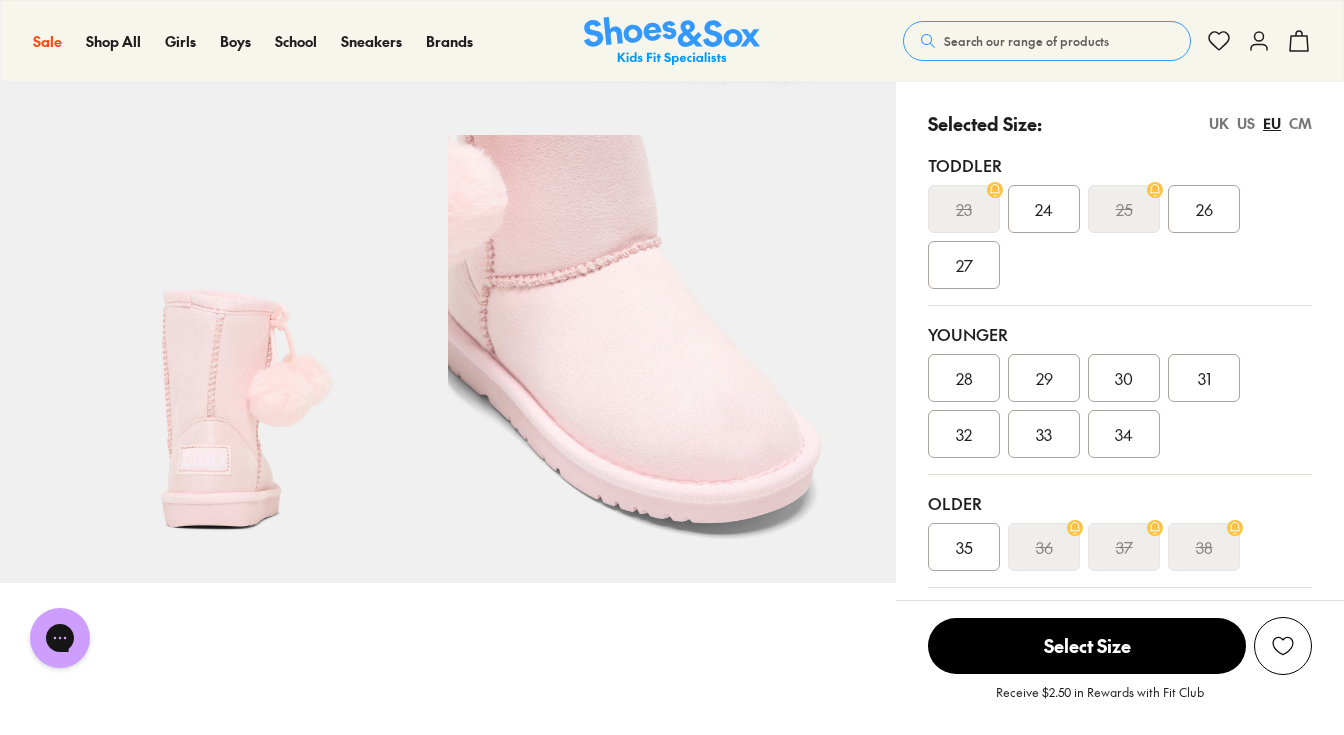 click 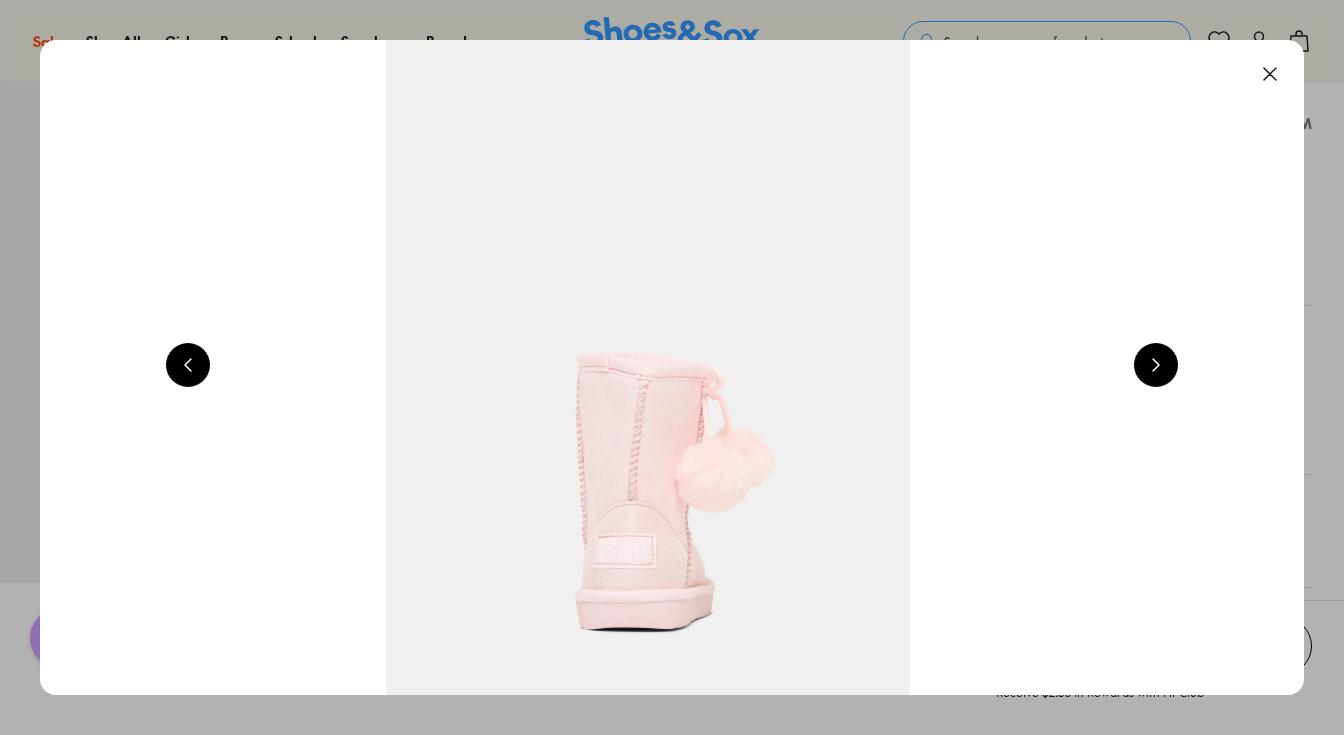 click at bounding box center [1156, 365] 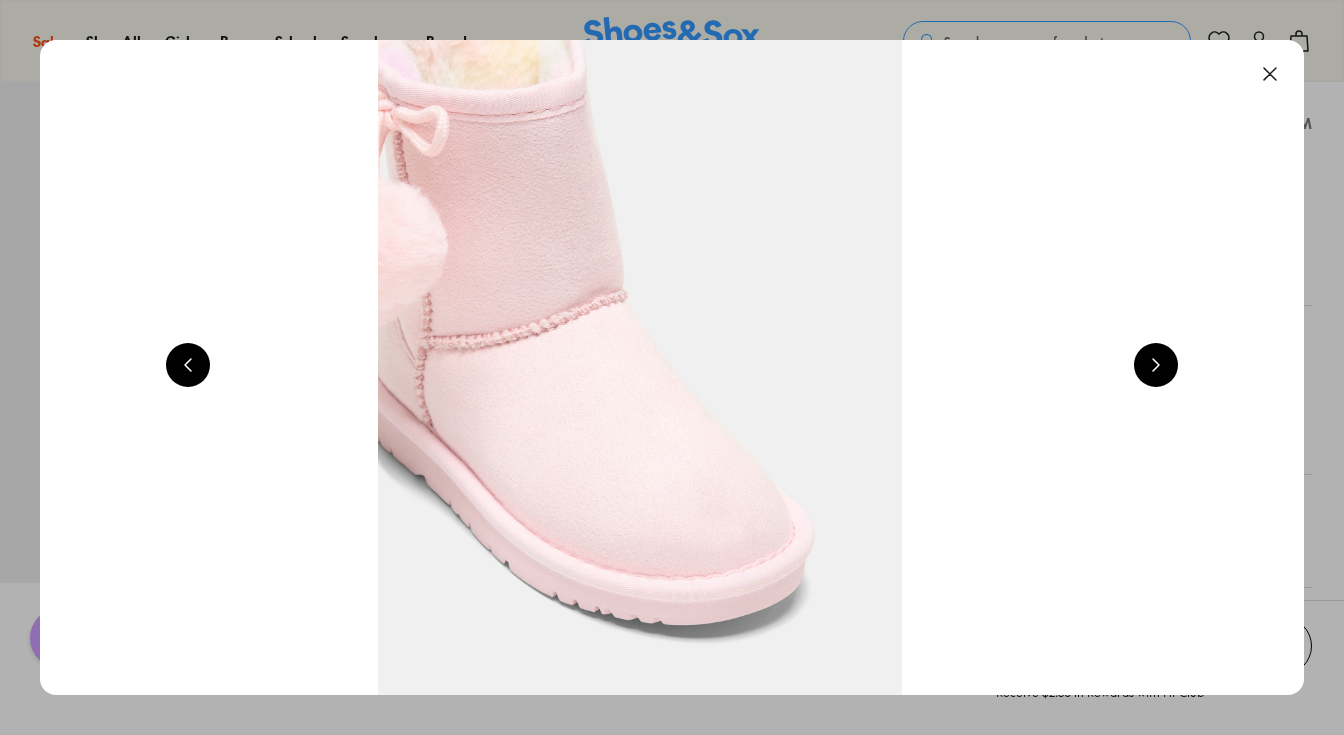 click at bounding box center (1156, 365) 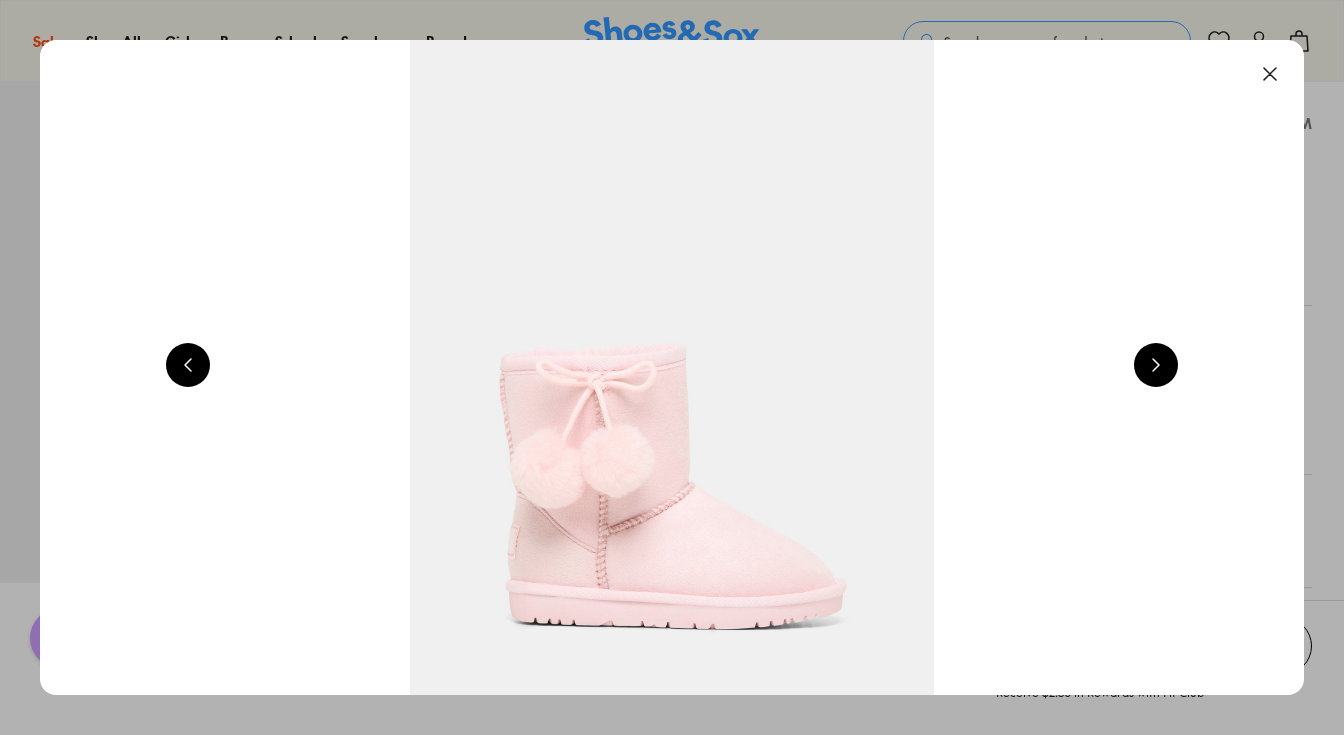 click at bounding box center (1156, 365) 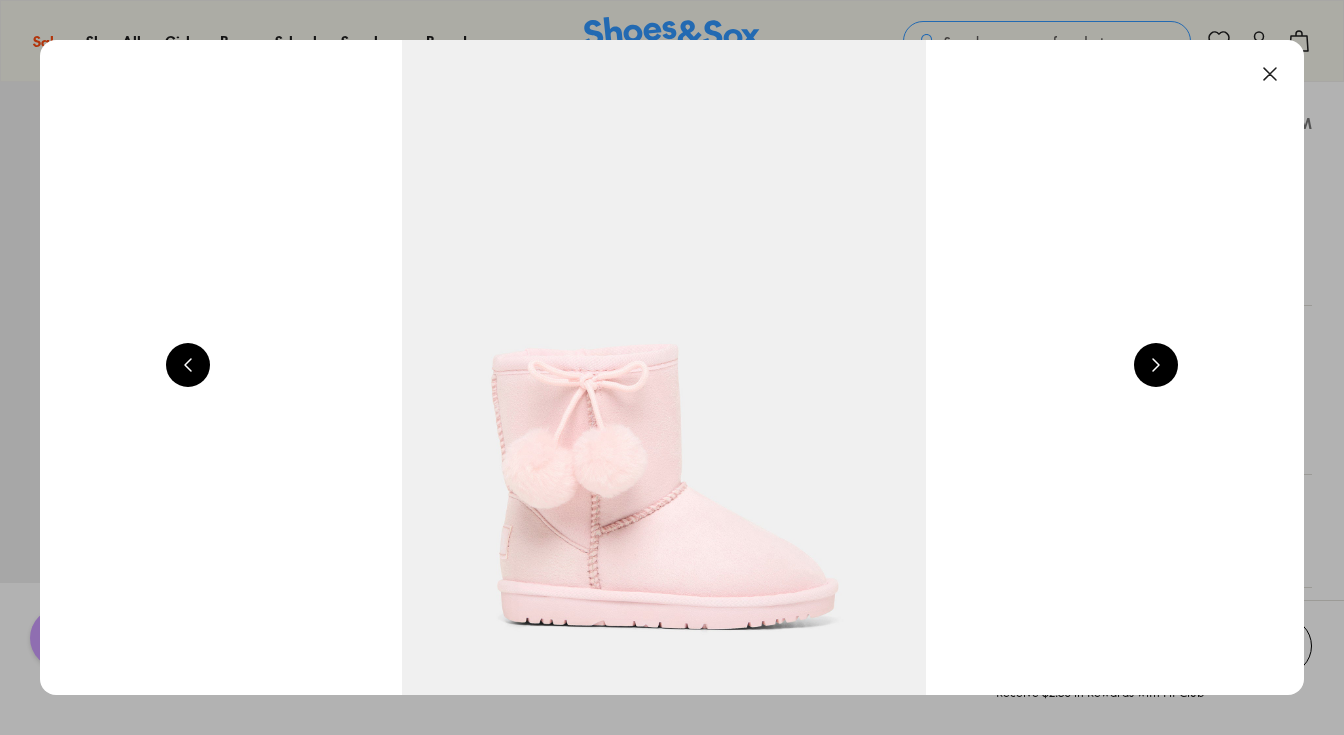 click at bounding box center [1156, 365] 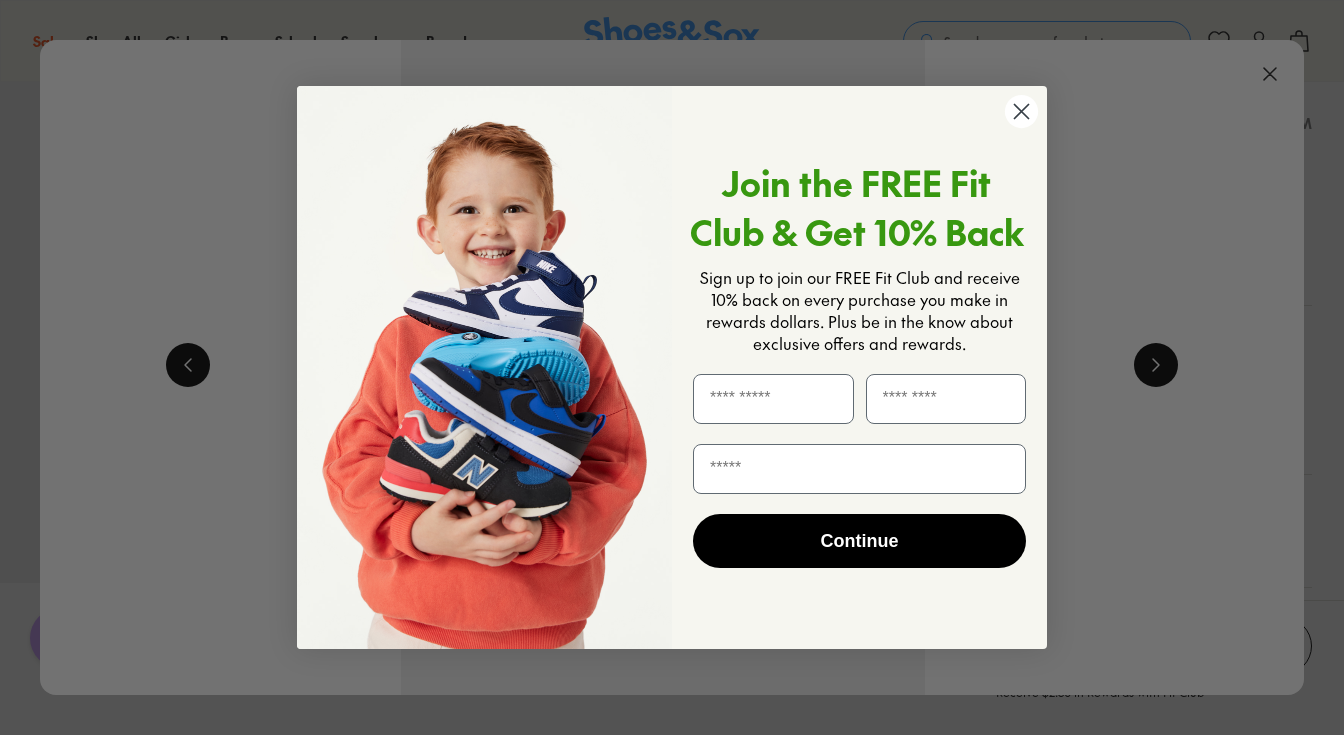 scroll, scrollTop: 0, scrollLeft: 1272, axis: horizontal 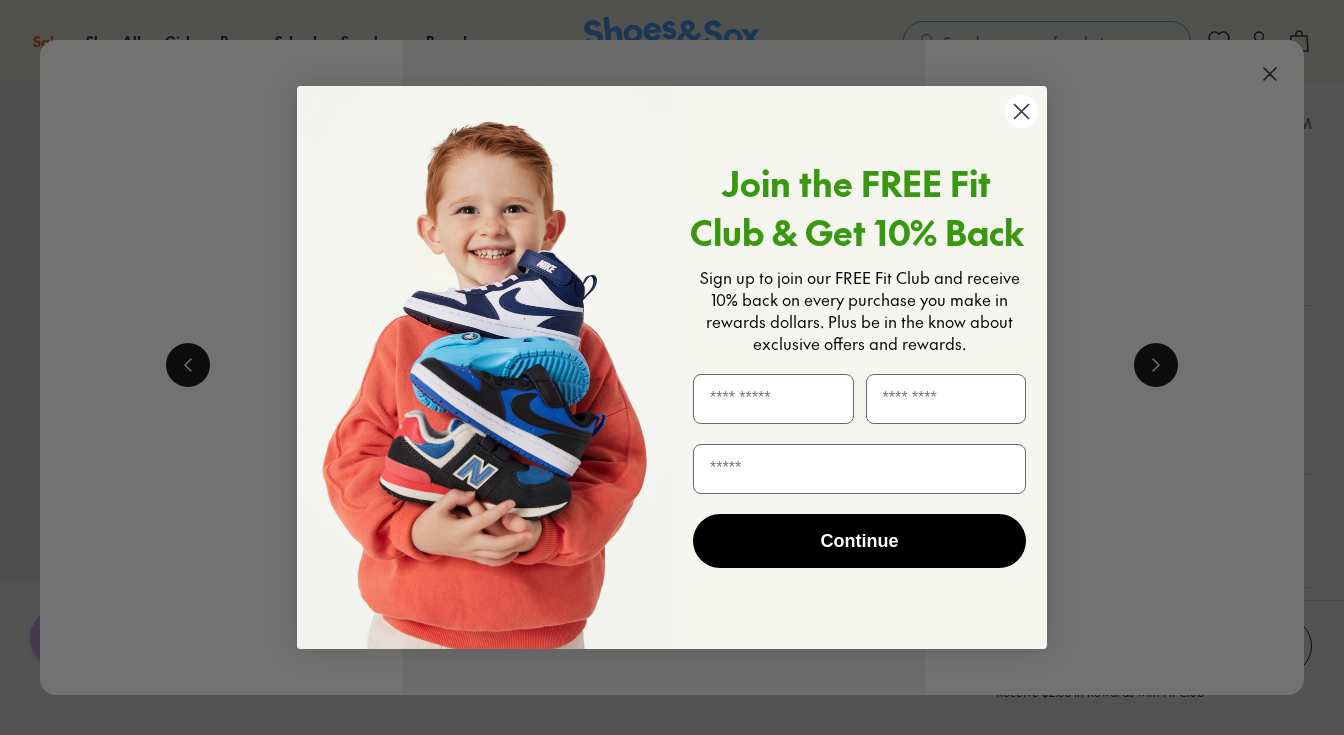 click 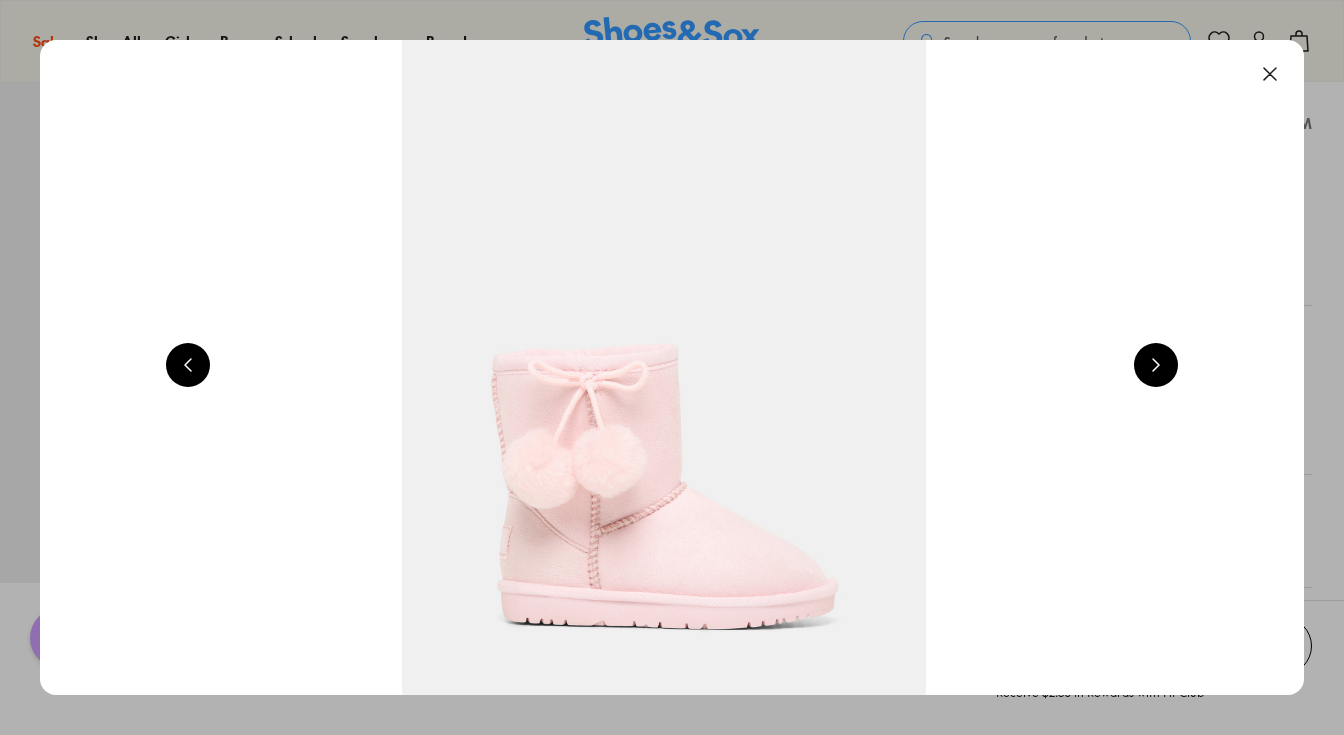 click at bounding box center [1270, 74] 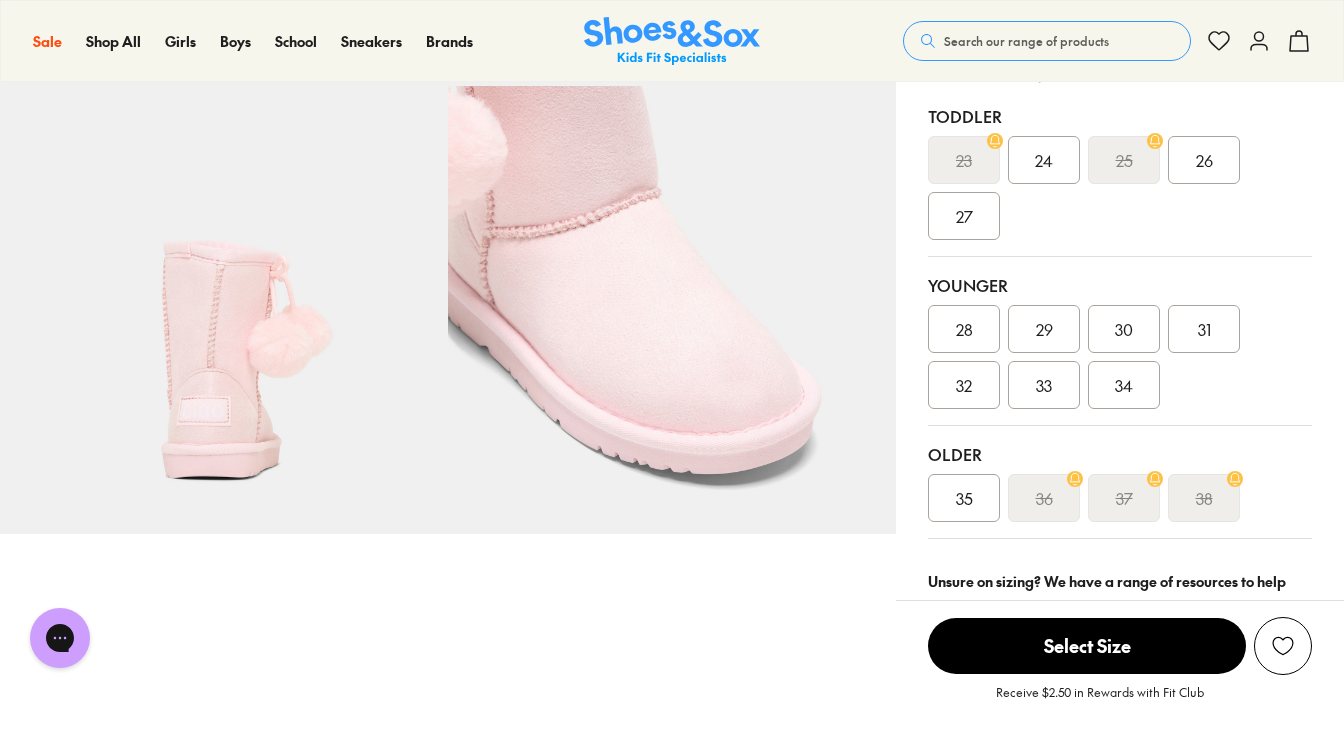 scroll, scrollTop: 489, scrollLeft: 0, axis: vertical 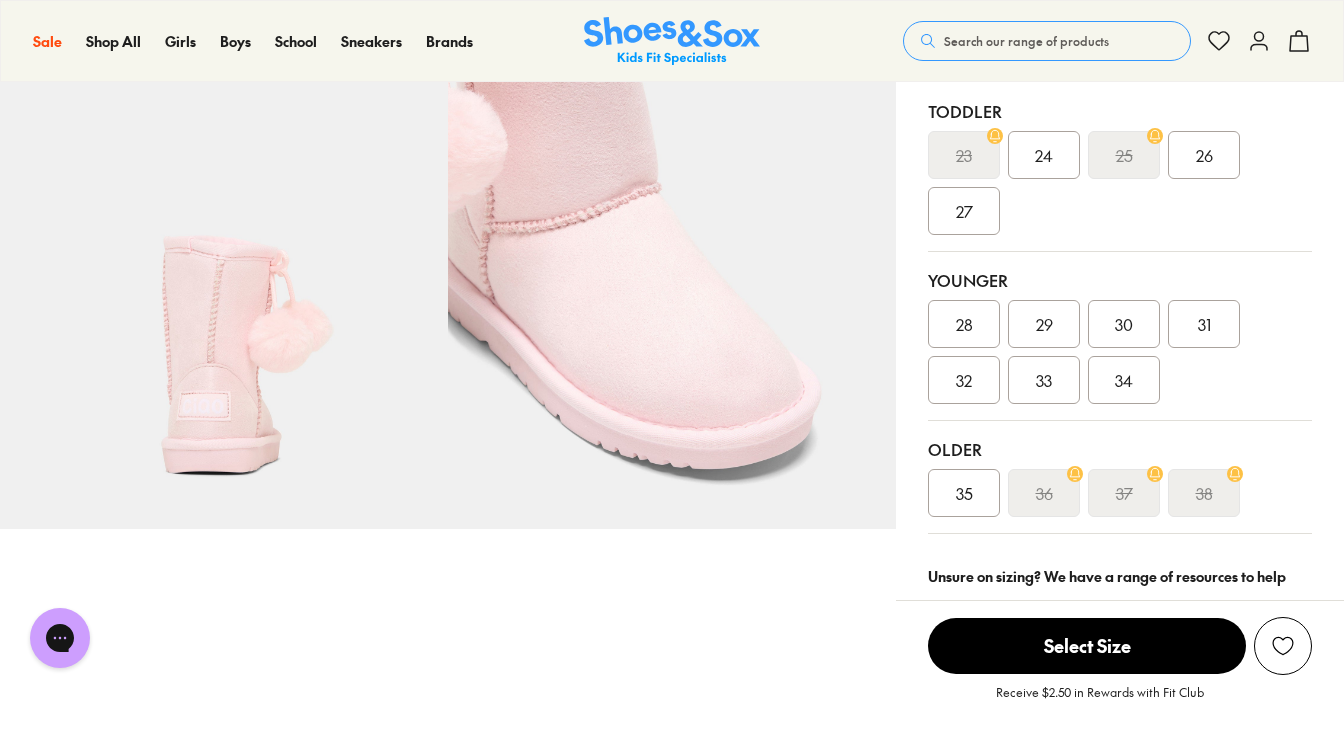 click on "30" at bounding box center (1124, 324) 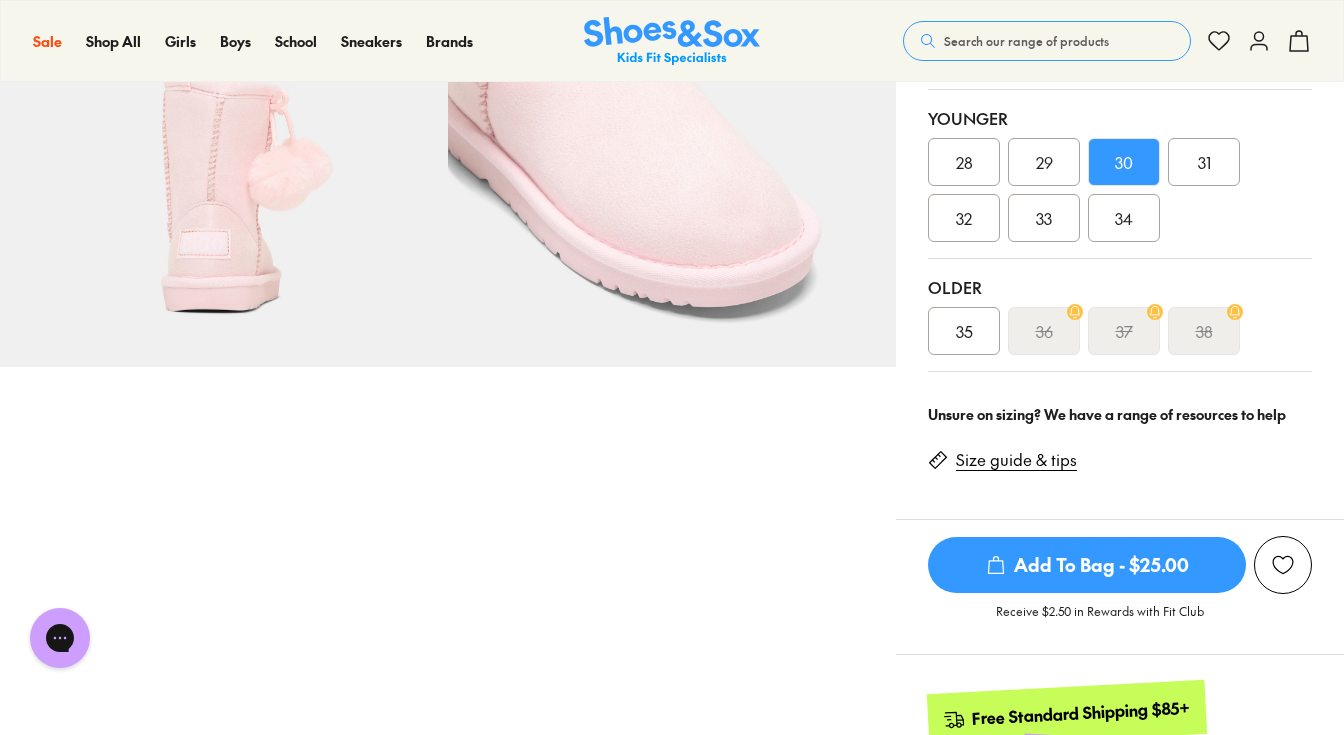 scroll, scrollTop: 652, scrollLeft: 0, axis: vertical 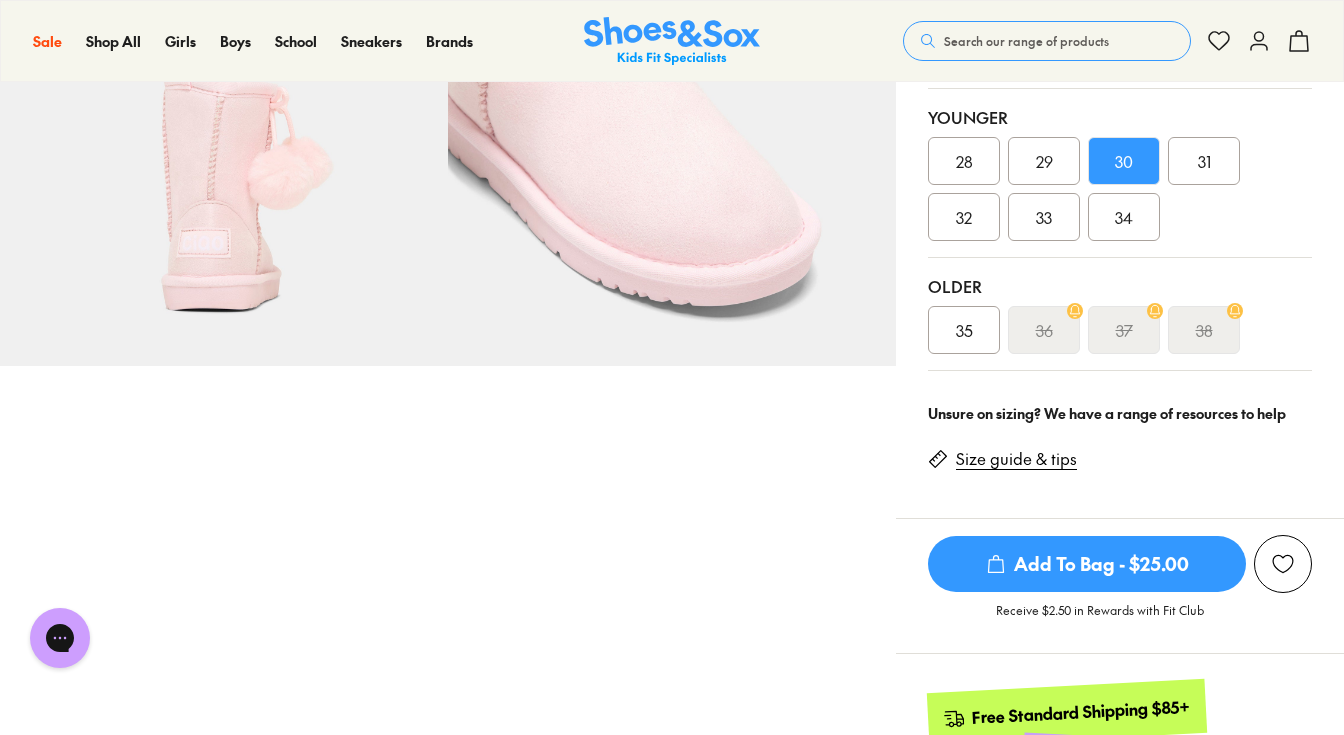 click on "Size guide & tips" at bounding box center (1016, 459) 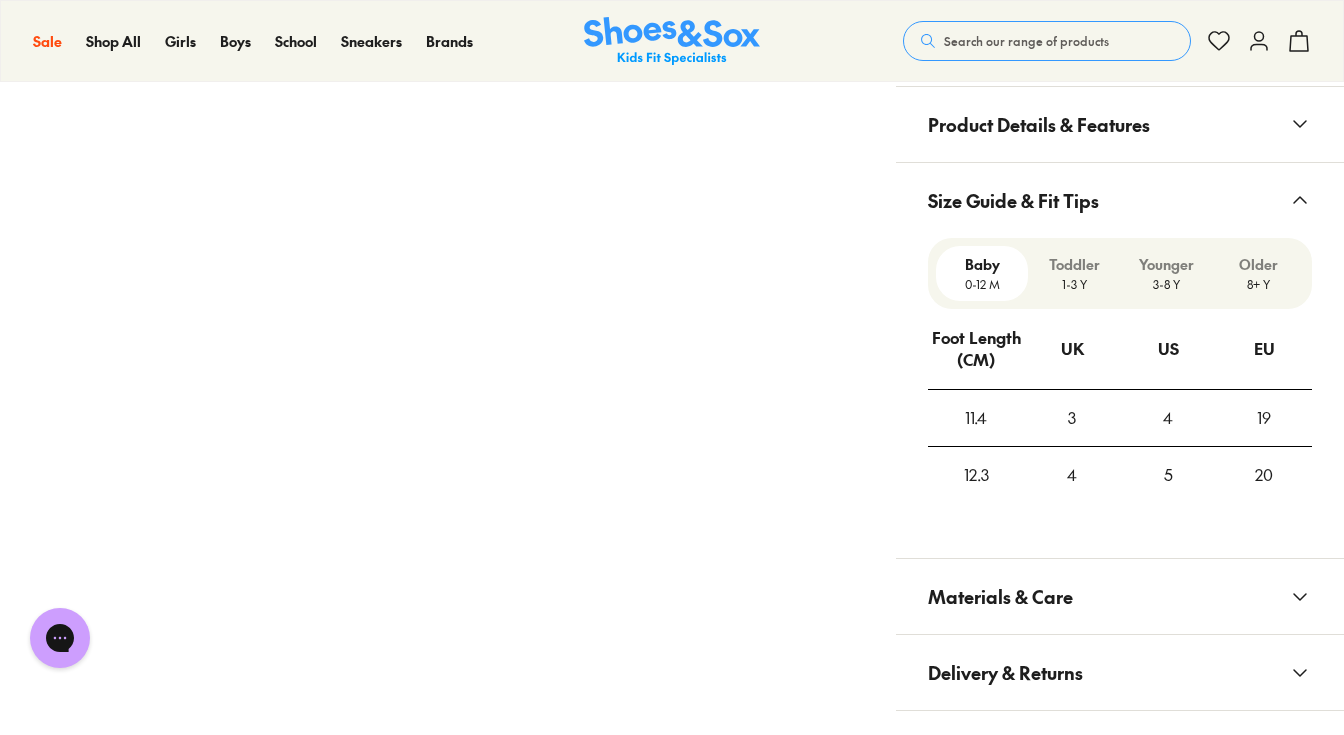 scroll, scrollTop: 1820, scrollLeft: 0, axis: vertical 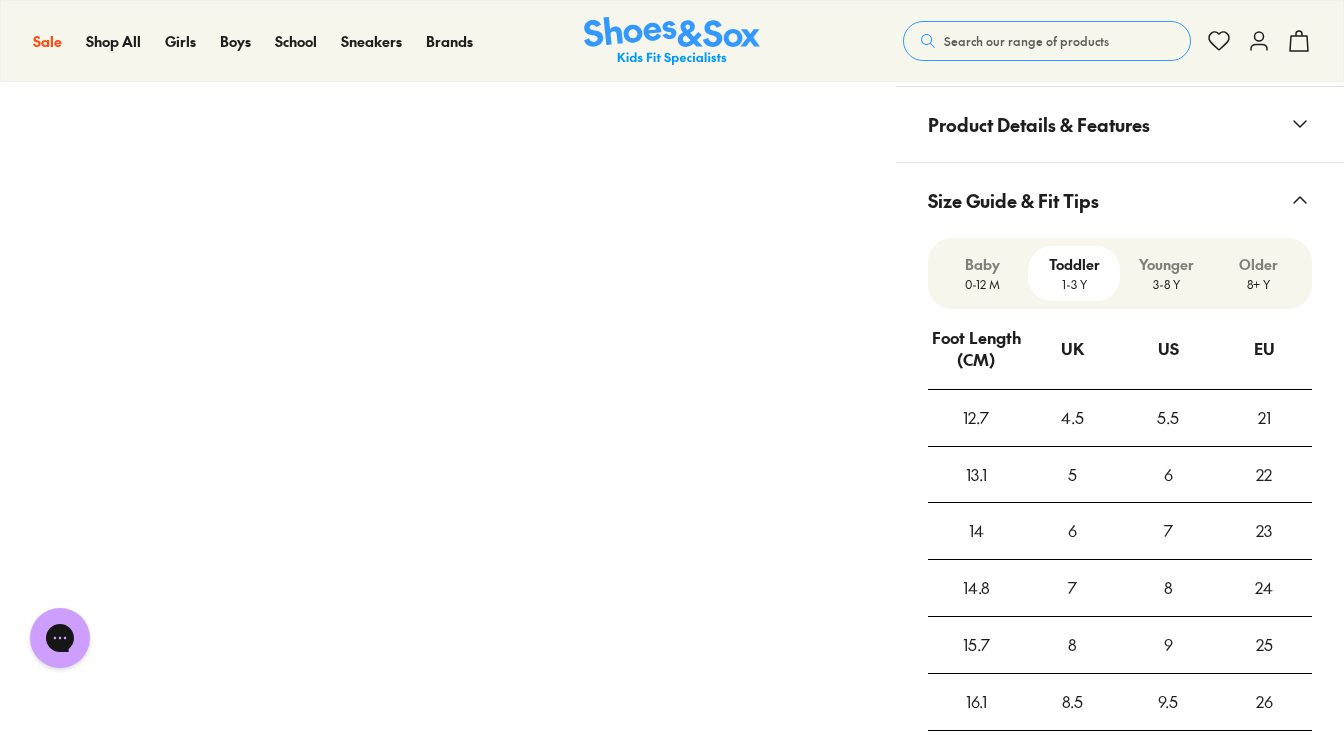 click on "Younger" at bounding box center (1166, 264) 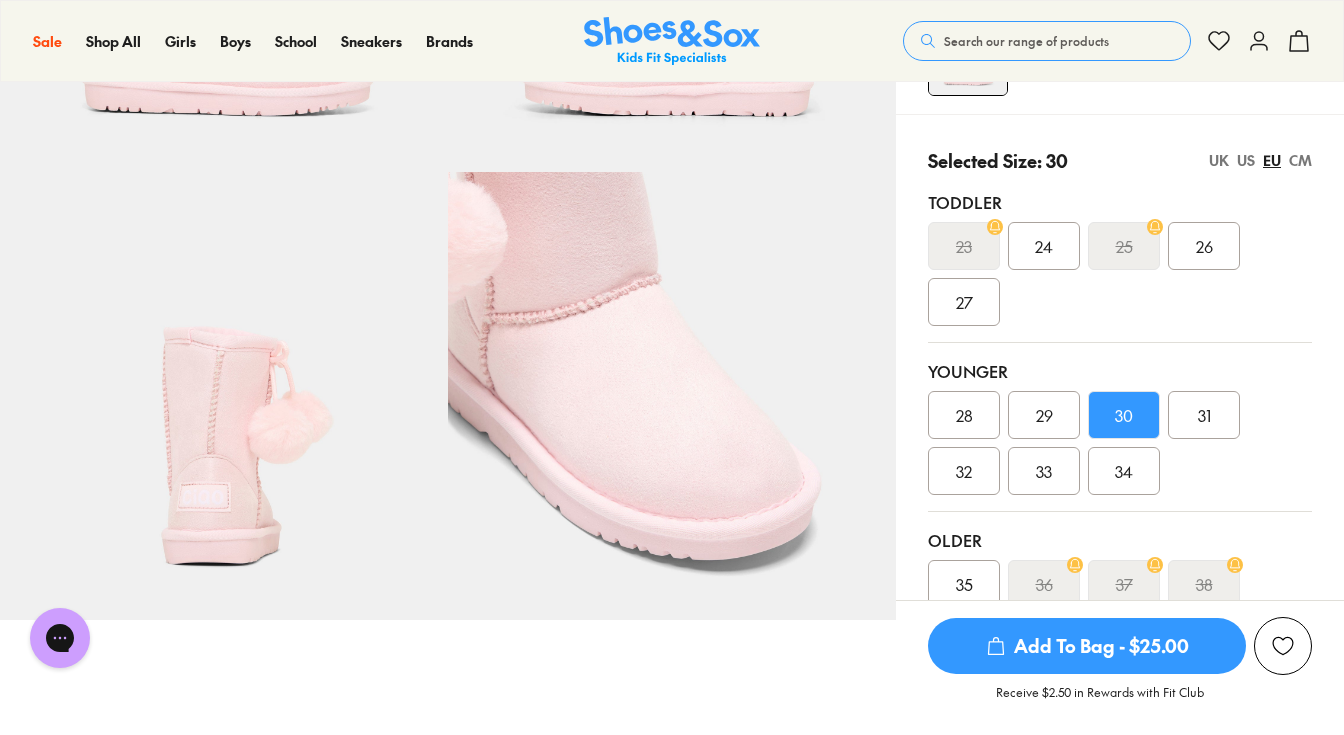 scroll, scrollTop: 400, scrollLeft: 0, axis: vertical 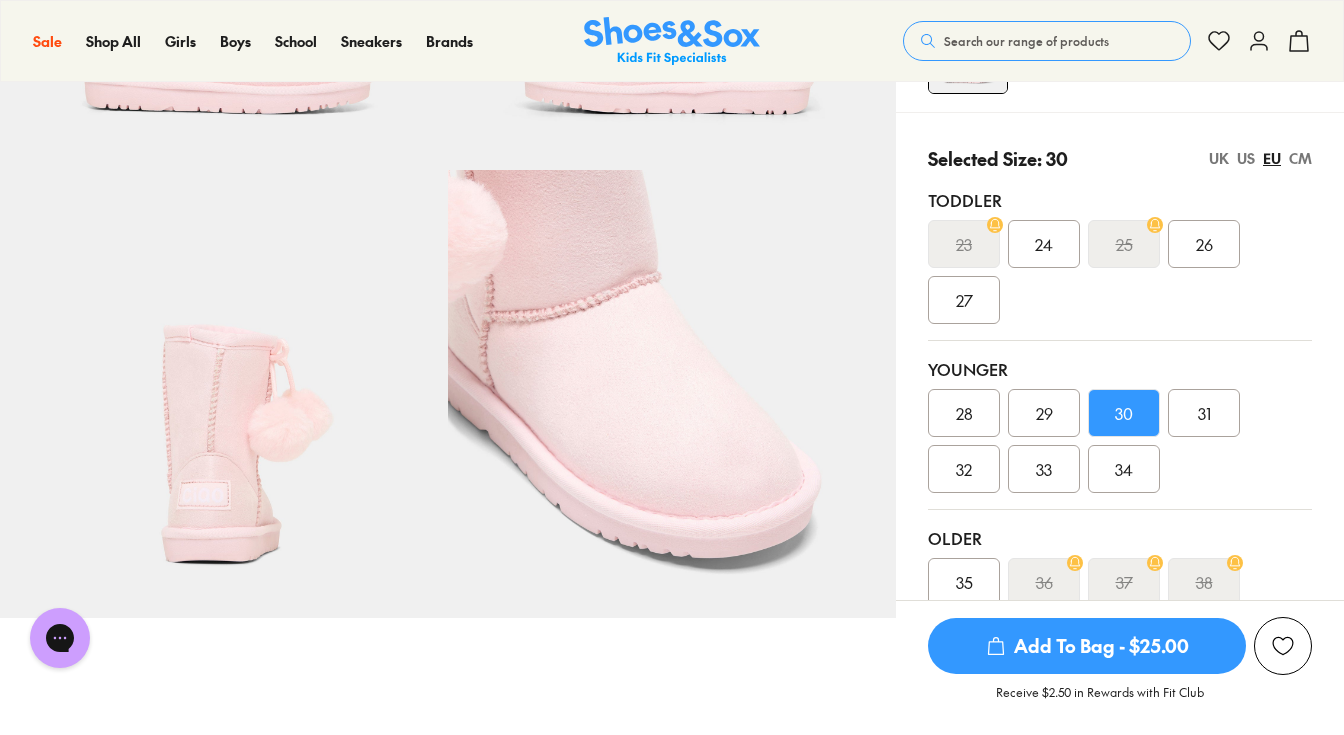 click on "31" at bounding box center [1204, 413] 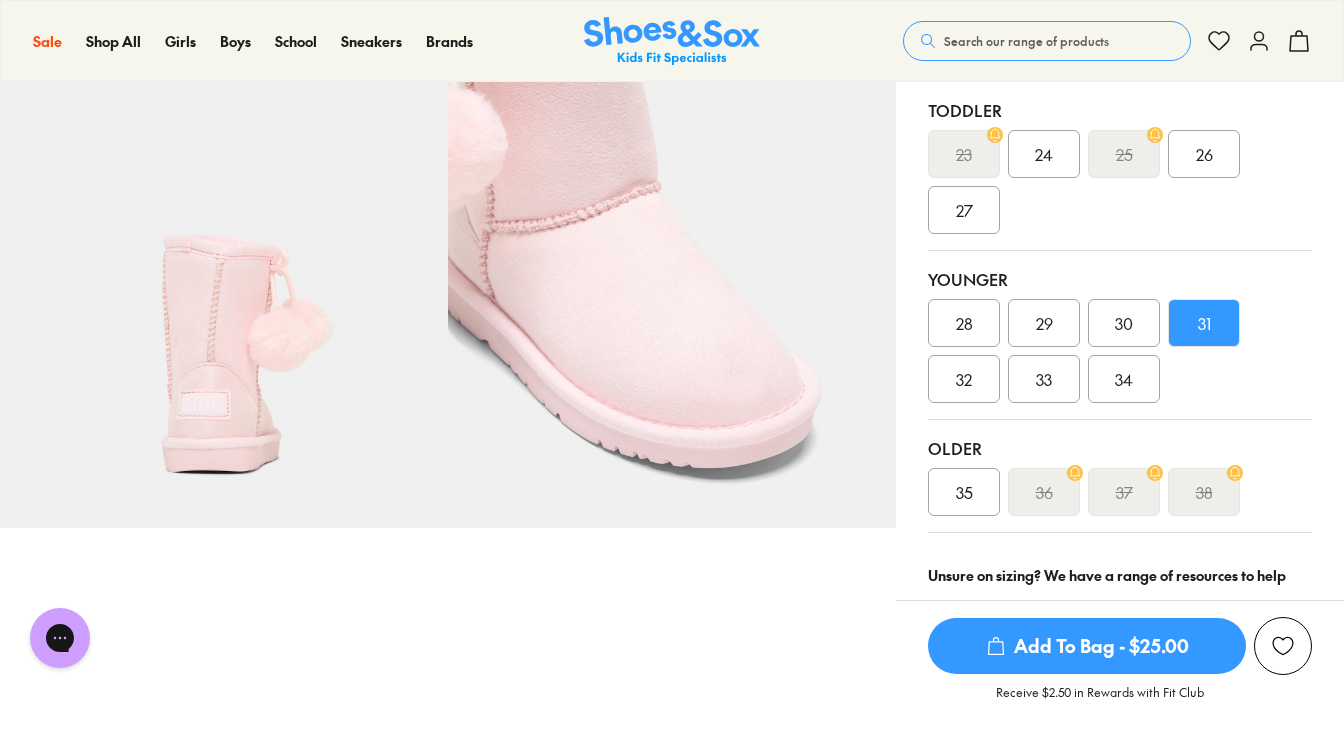 scroll, scrollTop: 510, scrollLeft: 0, axis: vertical 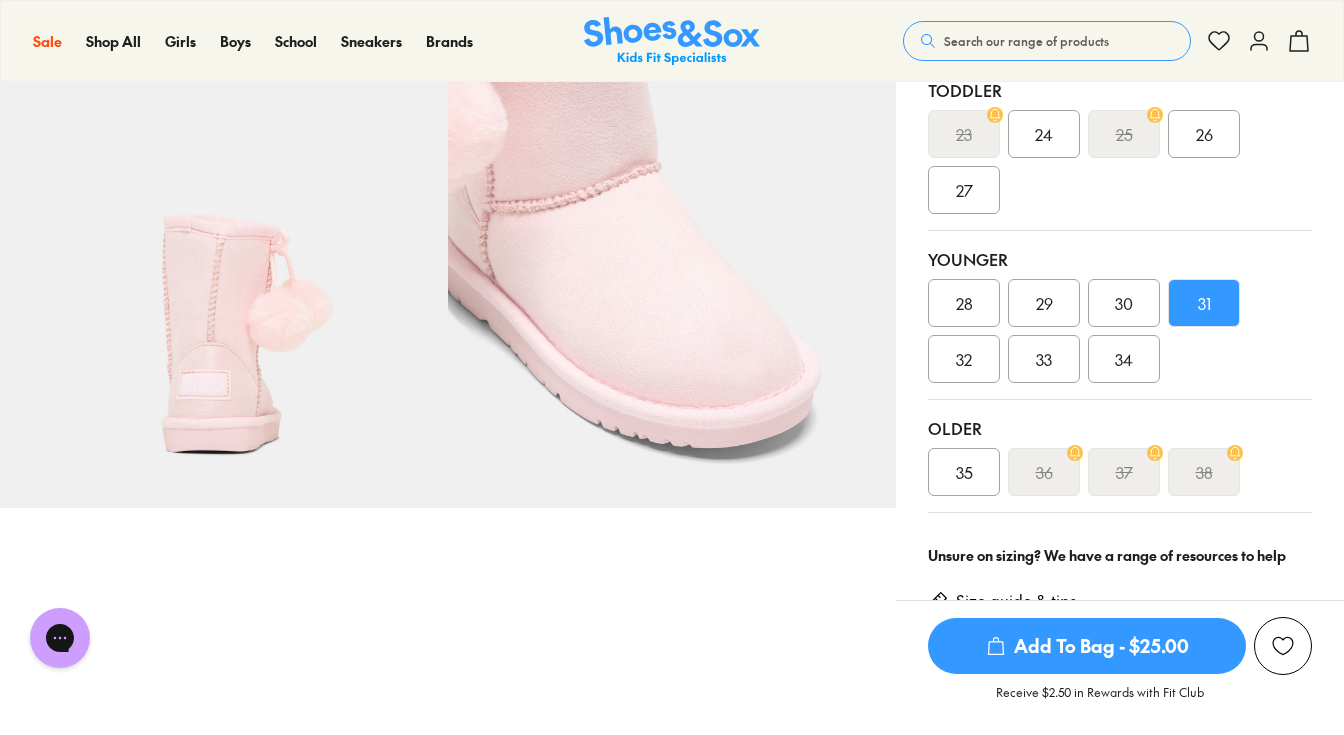 click on "30" at bounding box center (1124, 303) 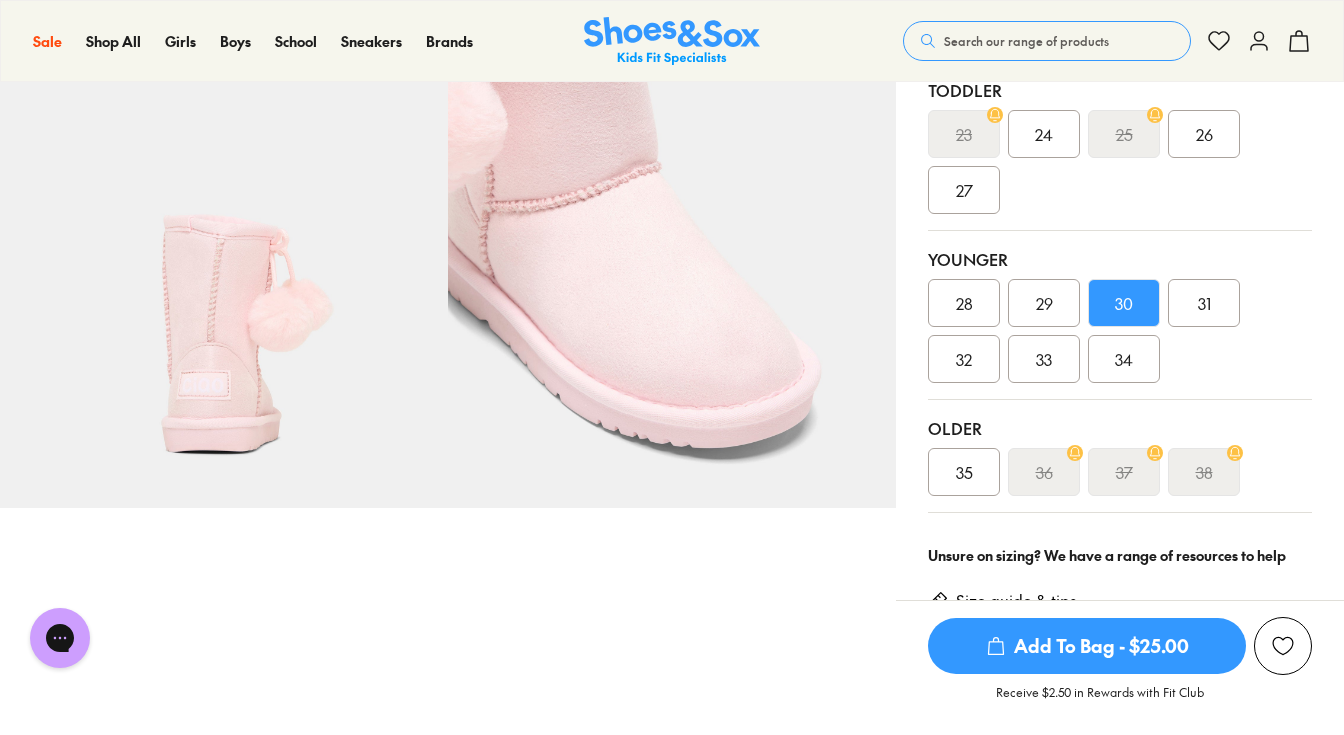 click on "Add To Bag - $25.00" at bounding box center (1087, 646) 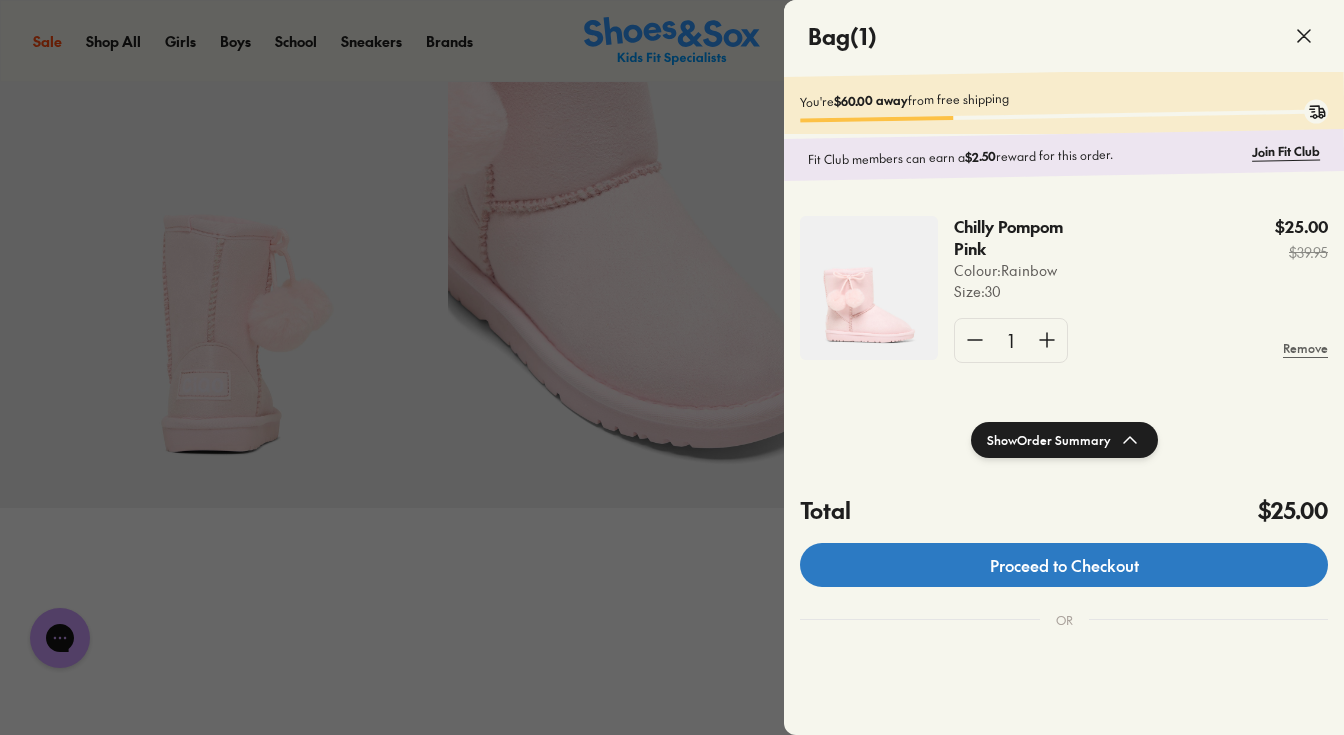 click on "Proceed to Checkout" 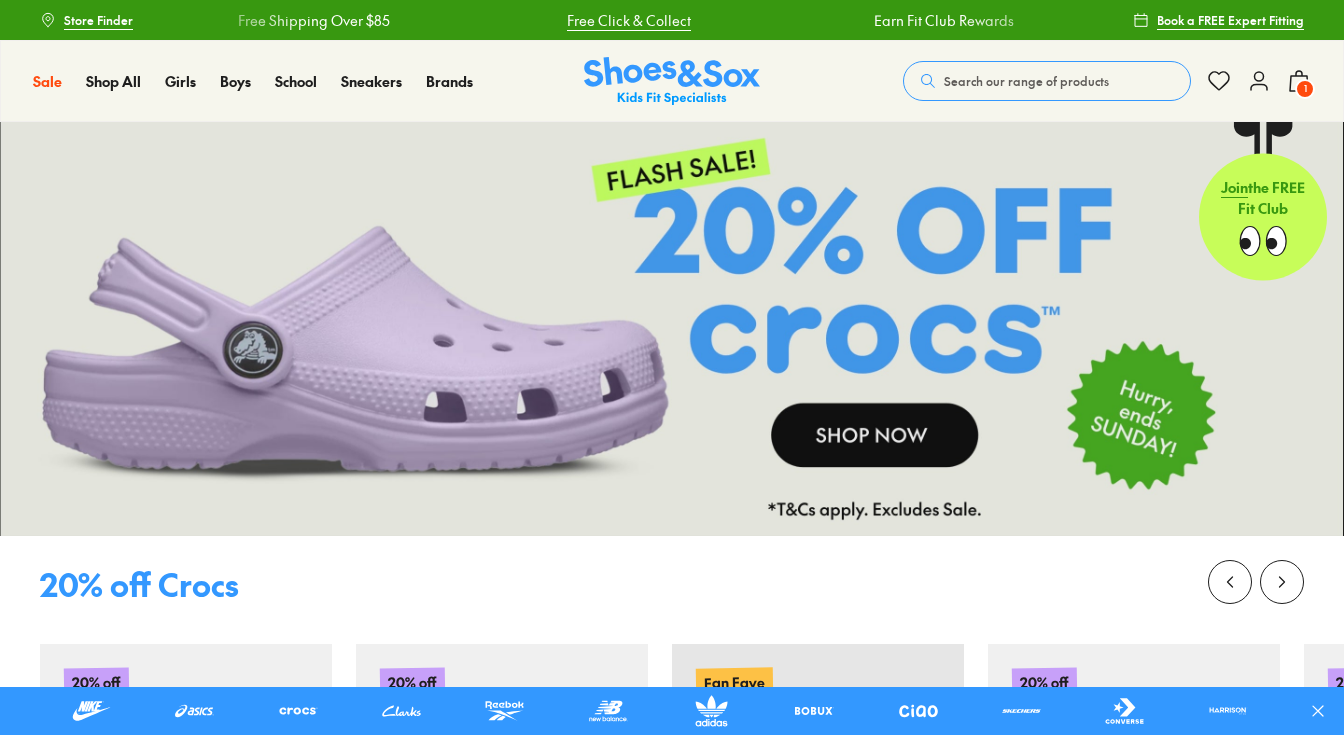 scroll, scrollTop: 0, scrollLeft: 0, axis: both 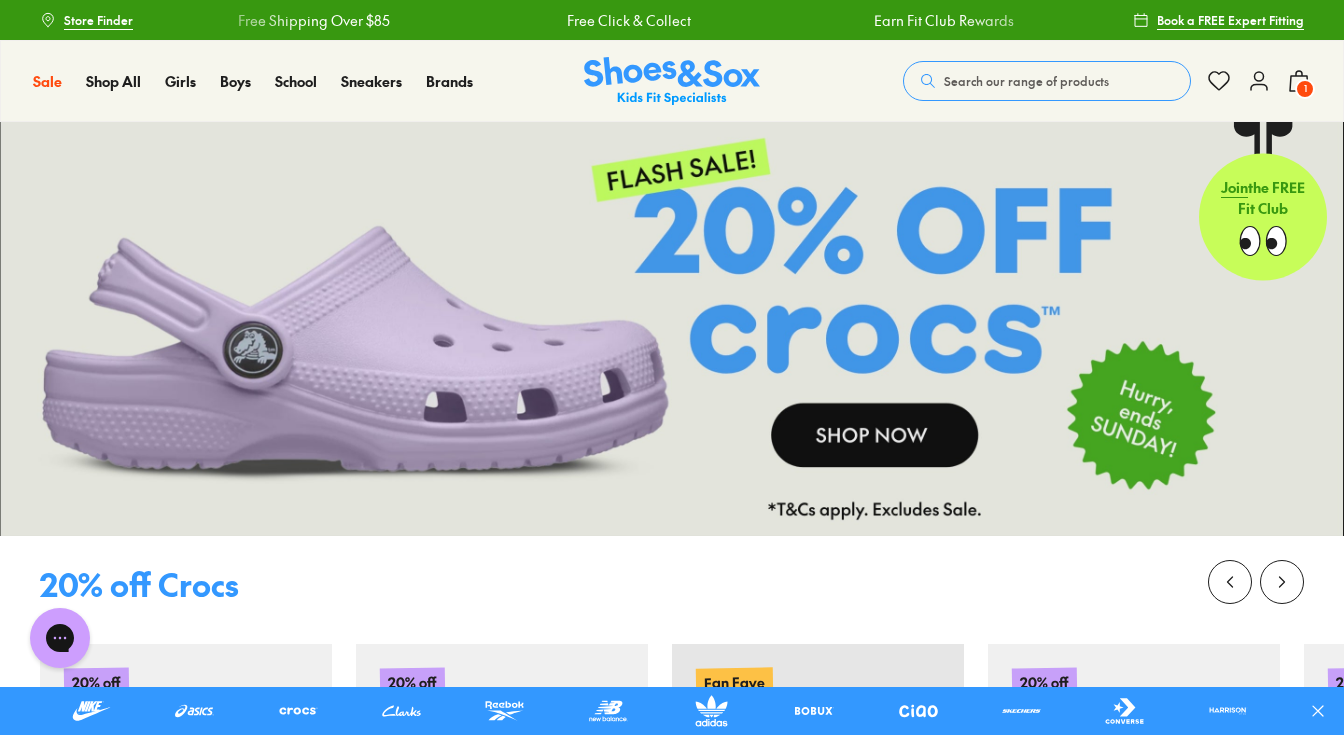 click 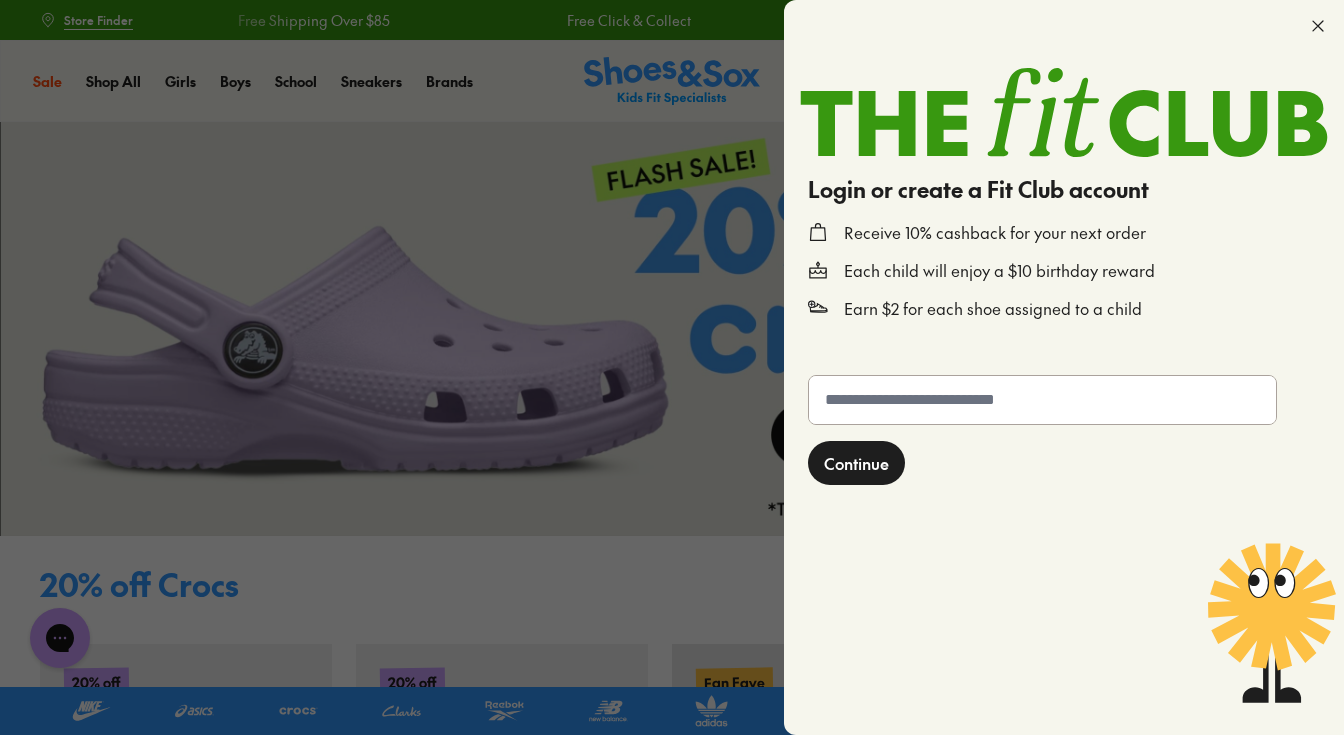 click 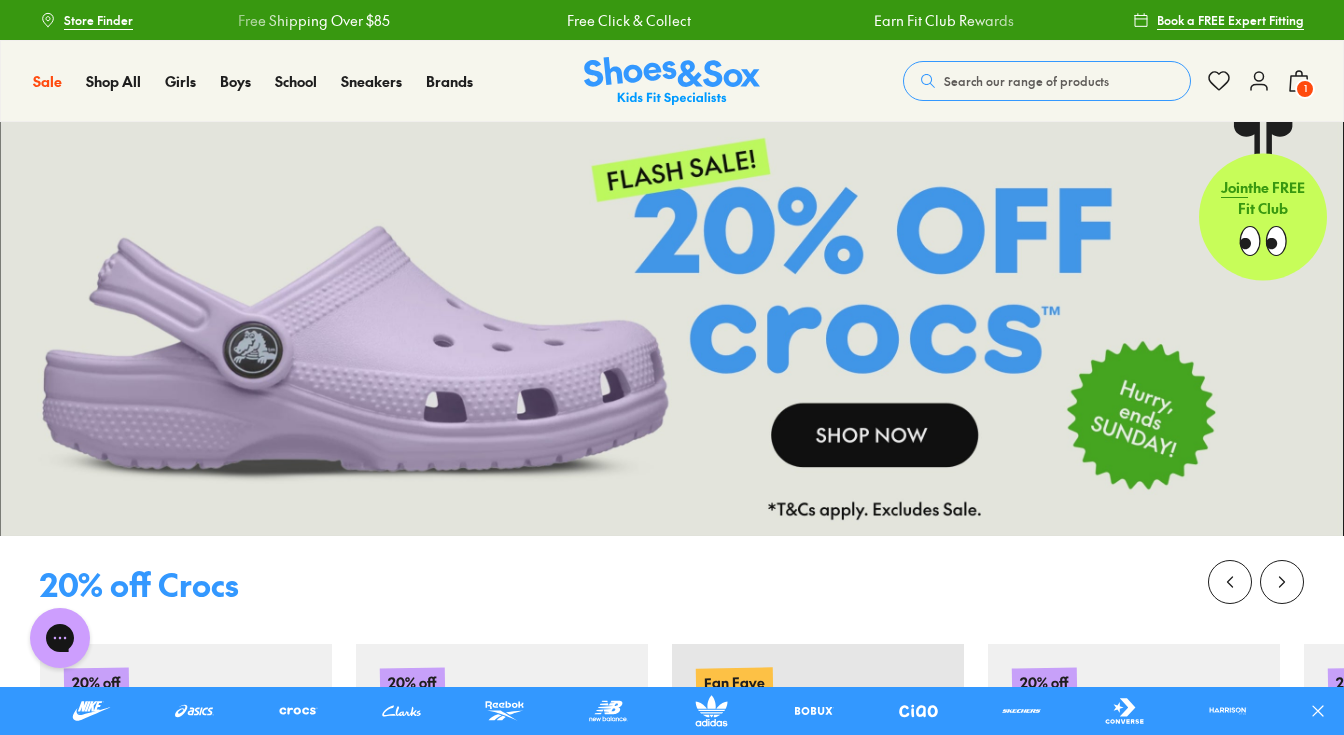 click 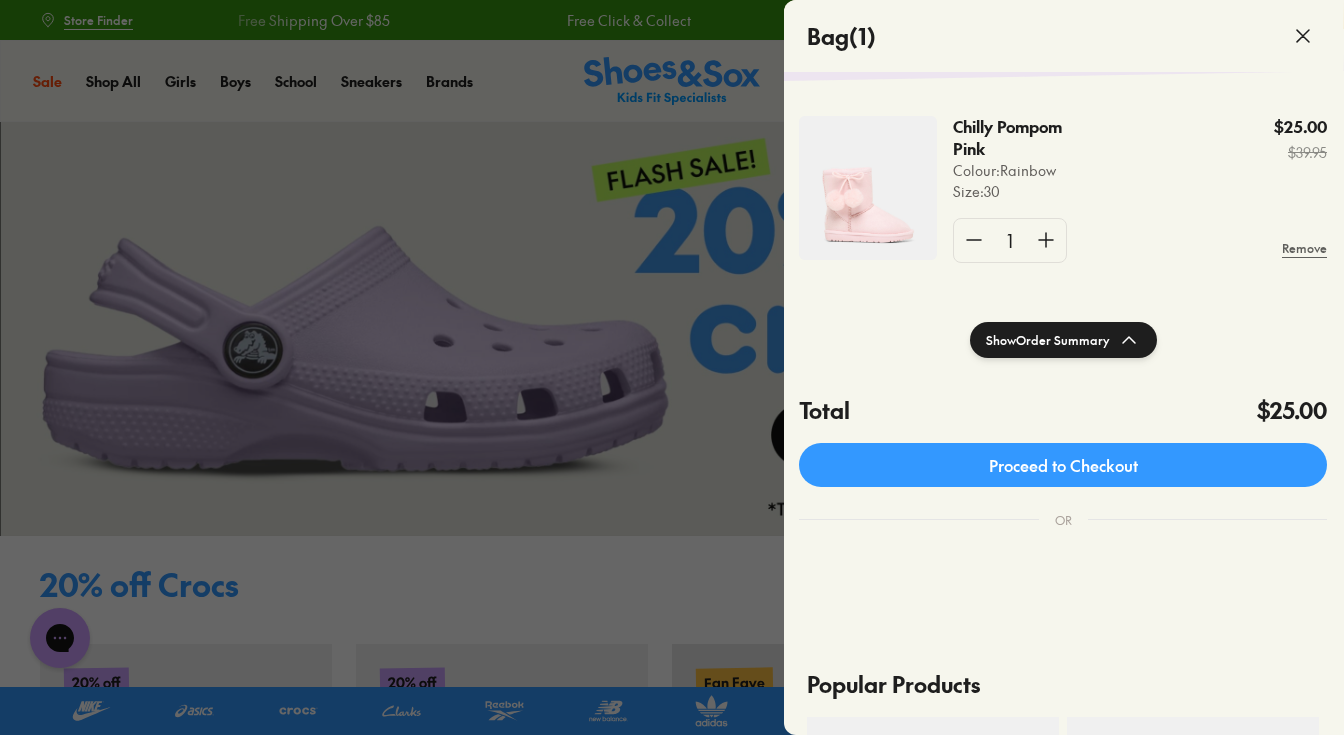 scroll, scrollTop: 105, scrollLeft: 1, axis: both 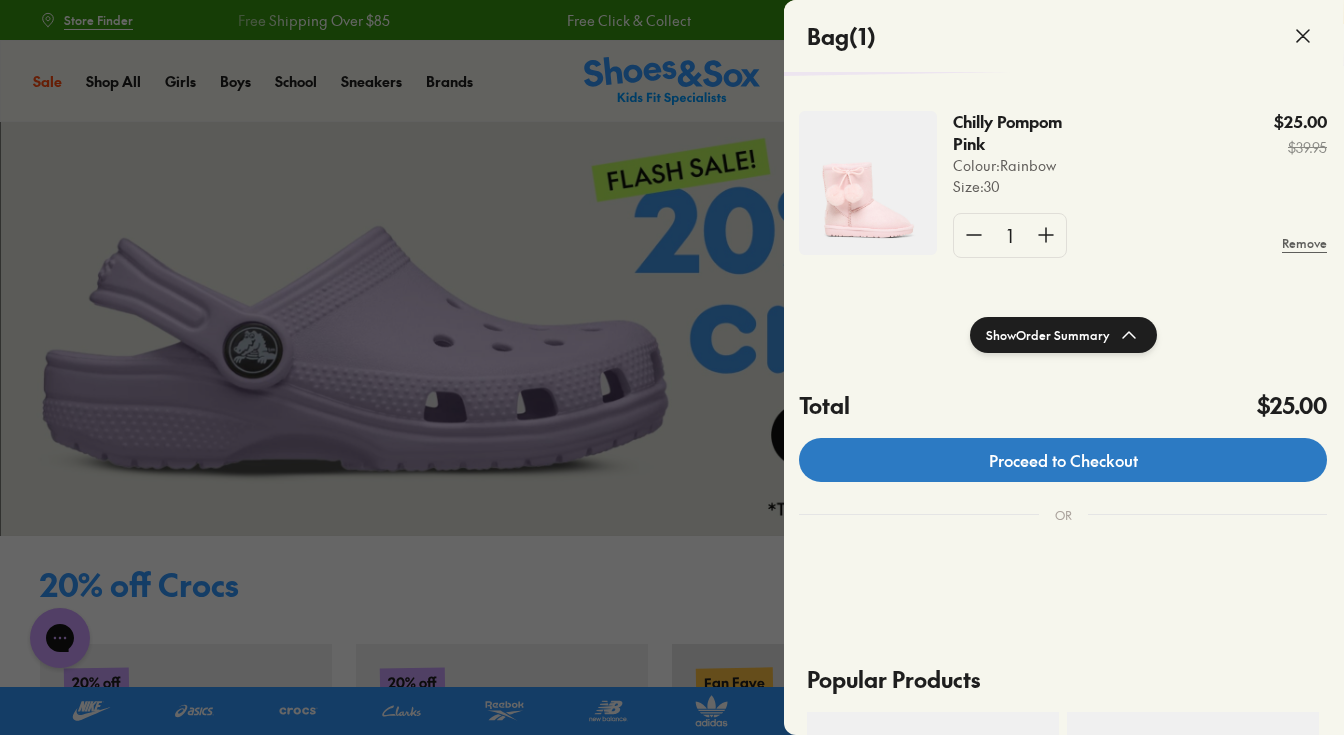 click on "Proceed to Checkout" 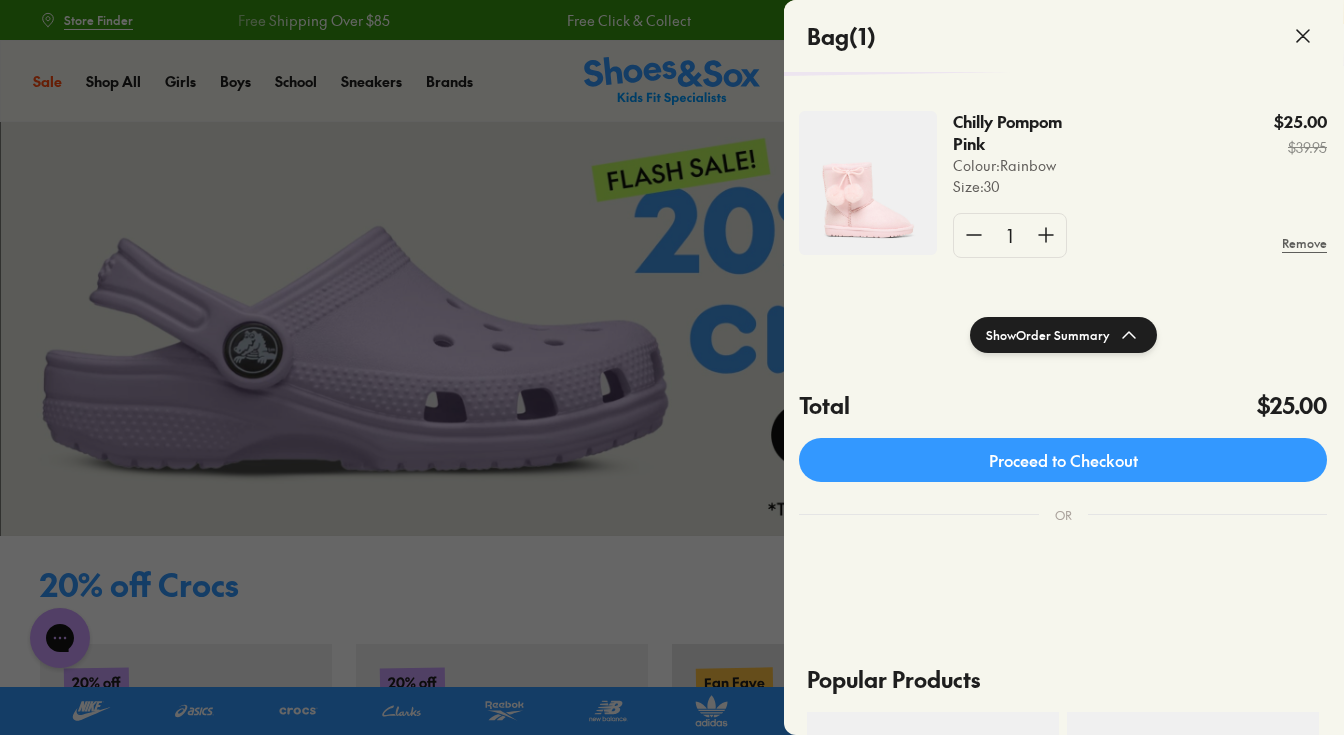 click on "Size :  30" 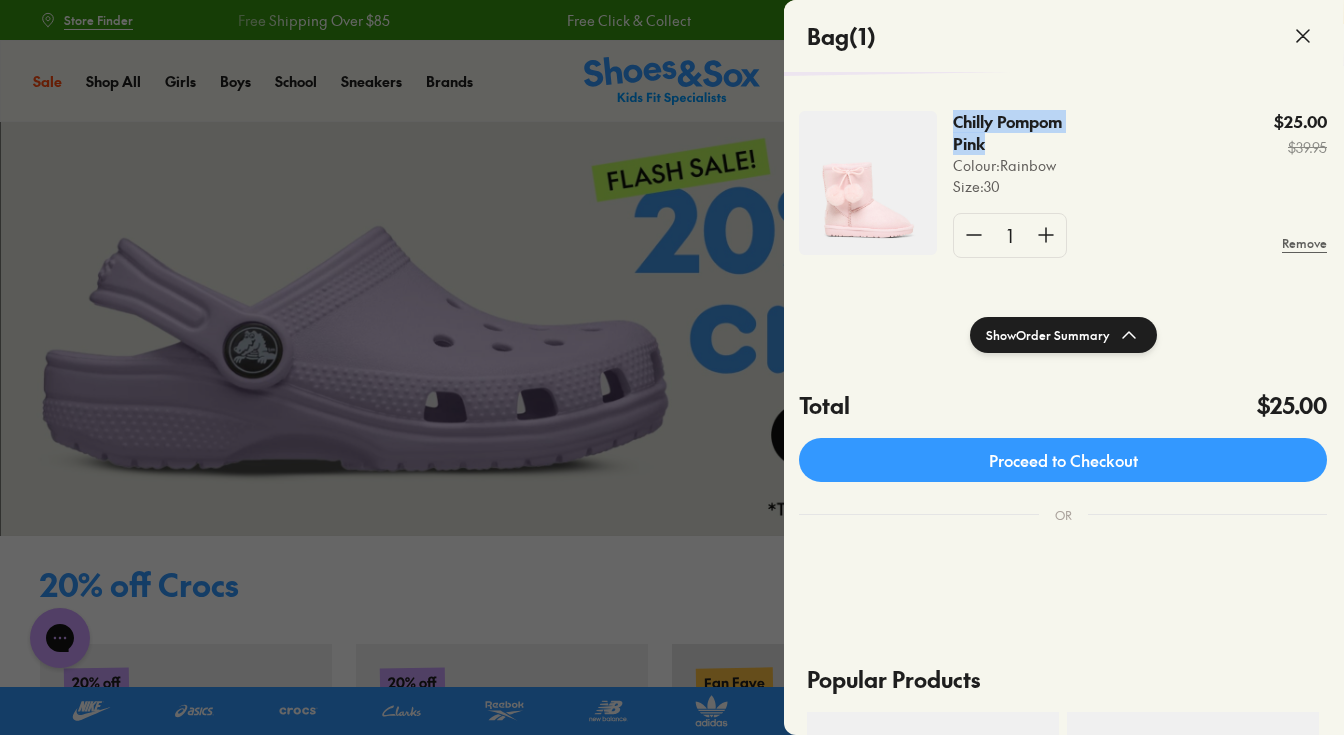 drag, startPoint x: 955, startPoint y: 118, endPoint x: 1005, endPoint y: 131, distance: 51.662365 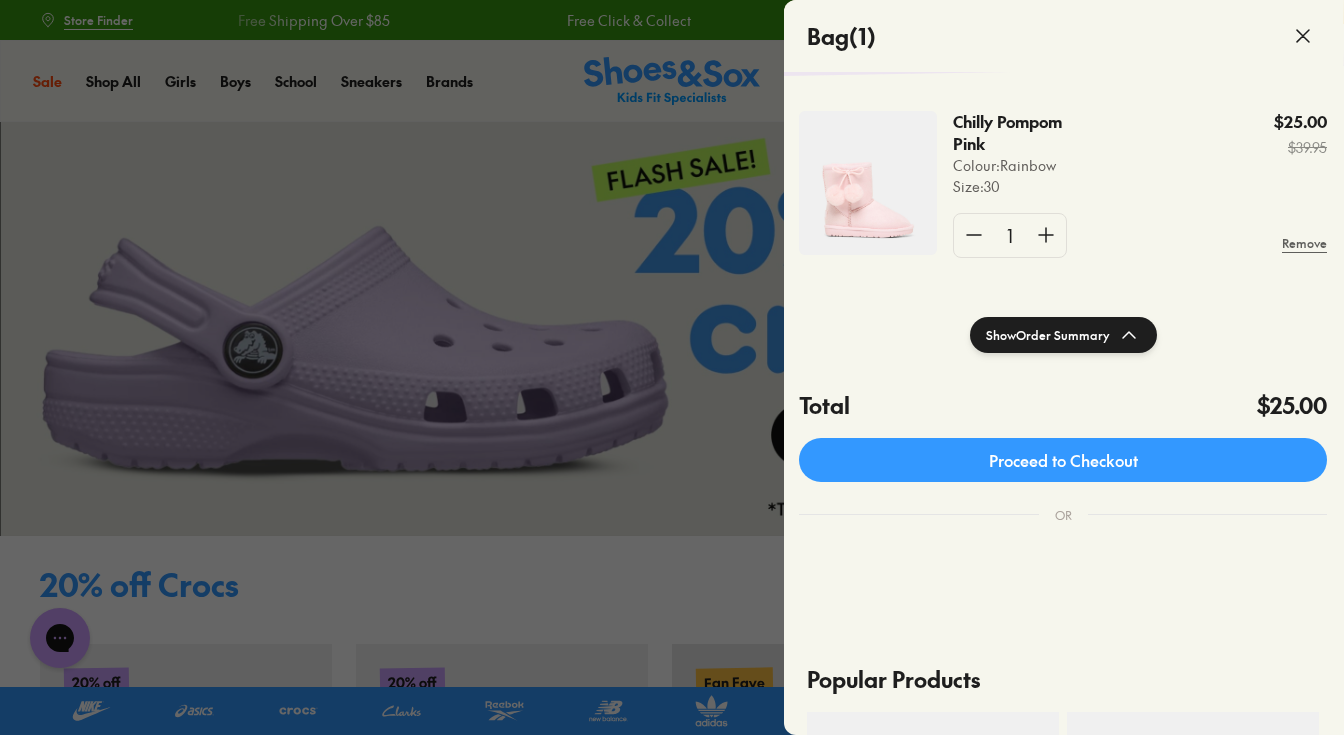 click 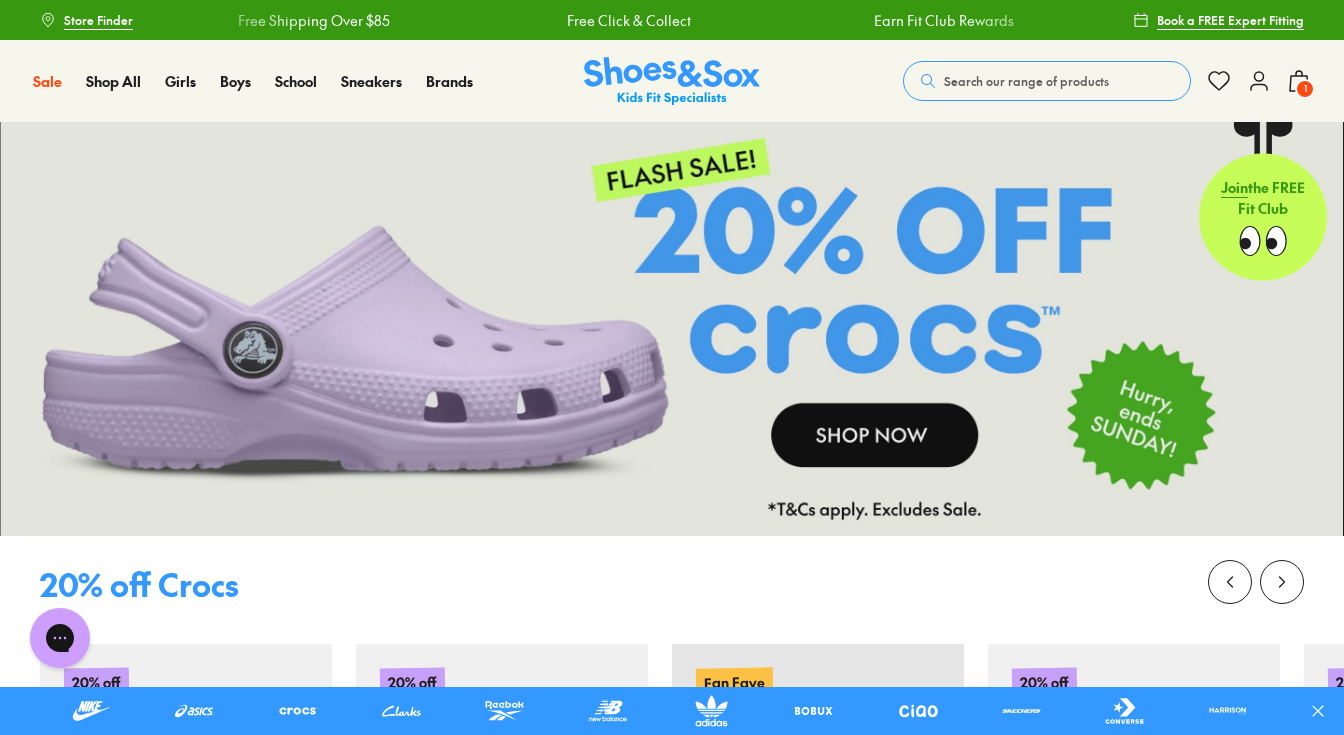 click on "Search our range of products" at bounding box center (1047, 81) 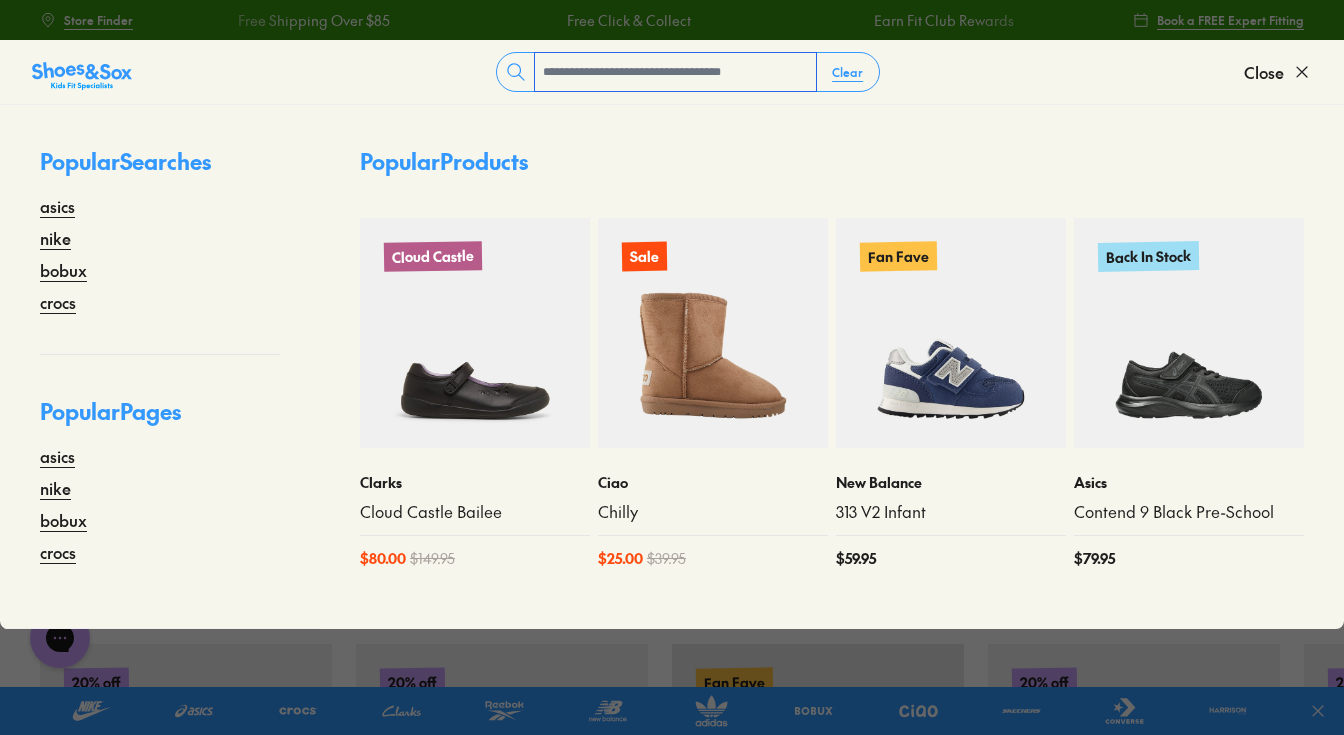 paste on "**********" 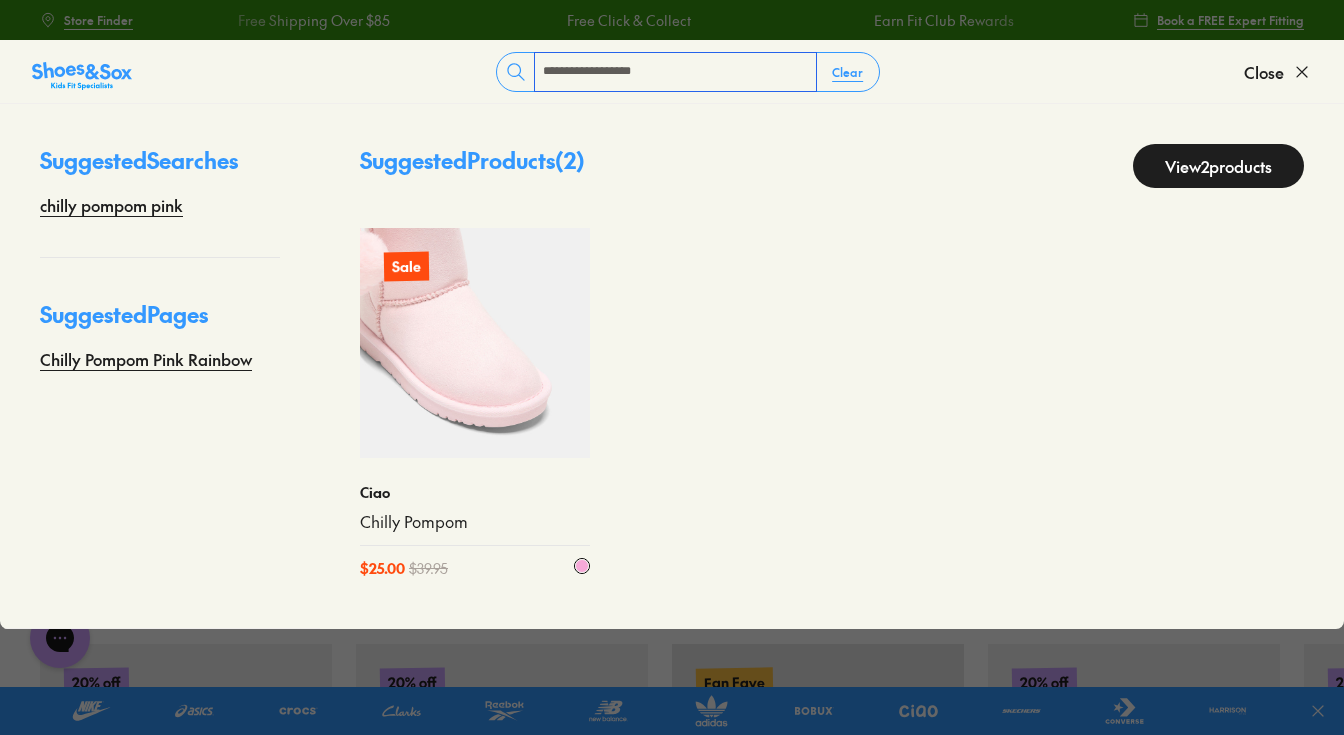 type on "**********" 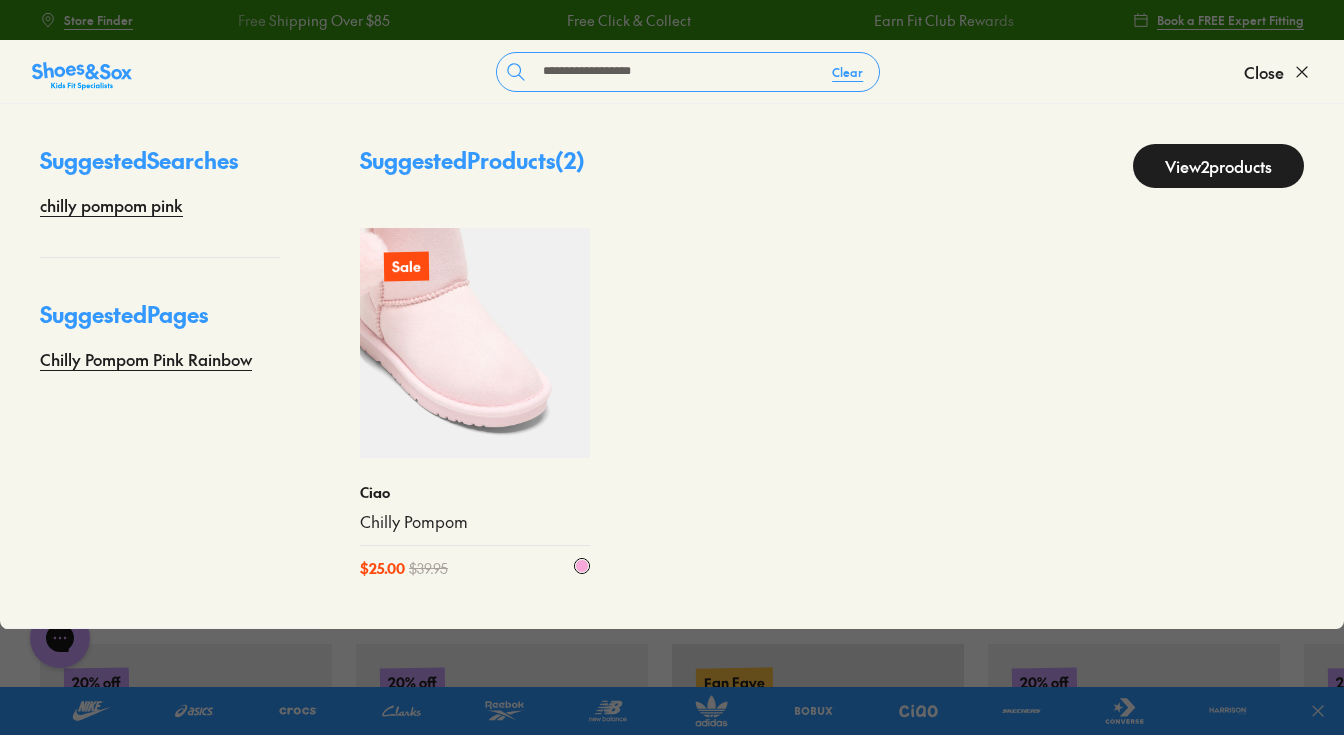 click at bounding box center [475, 343] 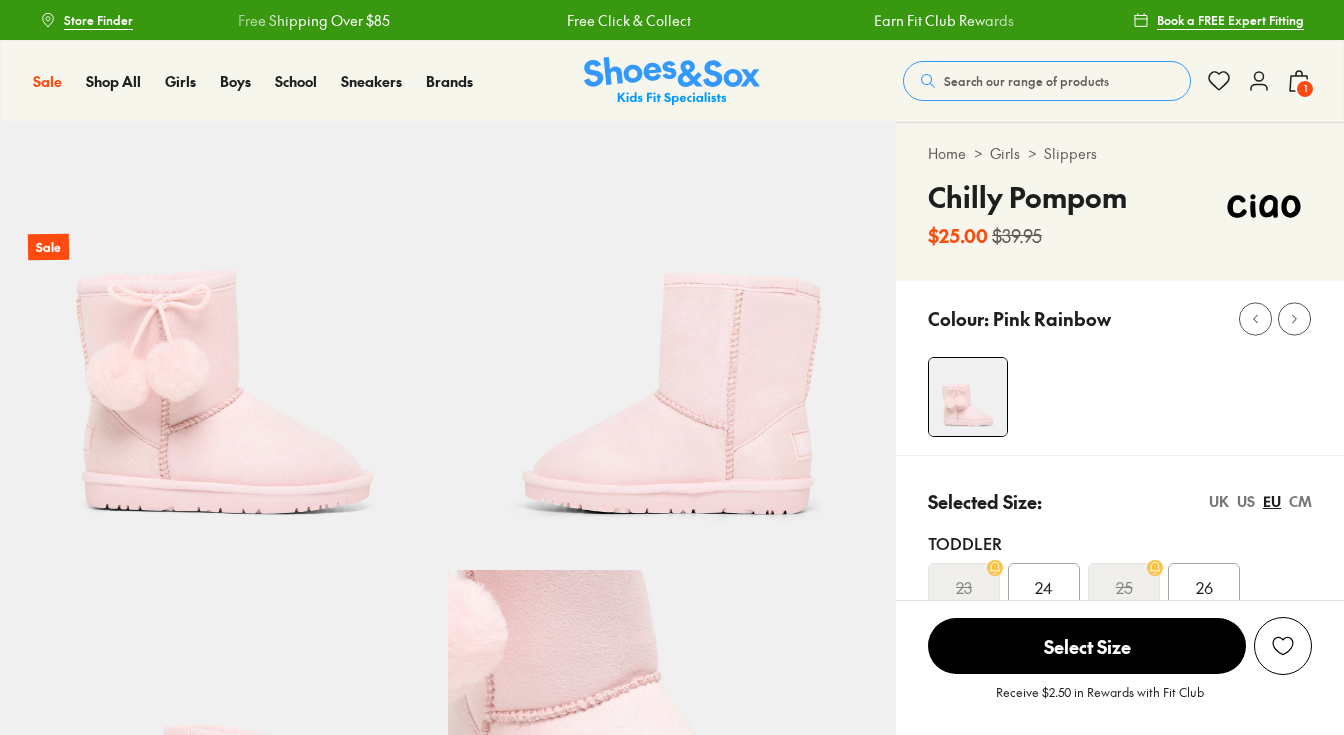 scroll, scrollTop: 0, scrollLeft: 0, axis: both 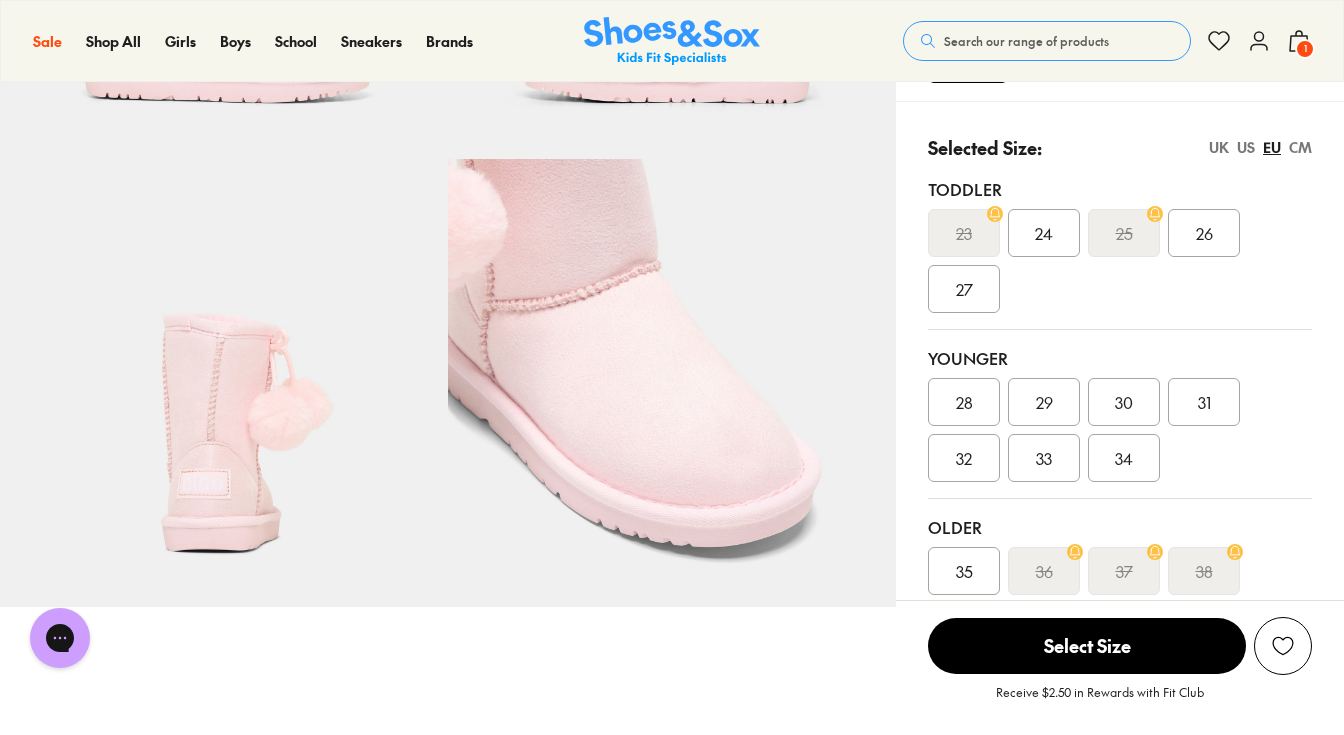 click on "1" at bounding box center (1305, 49) 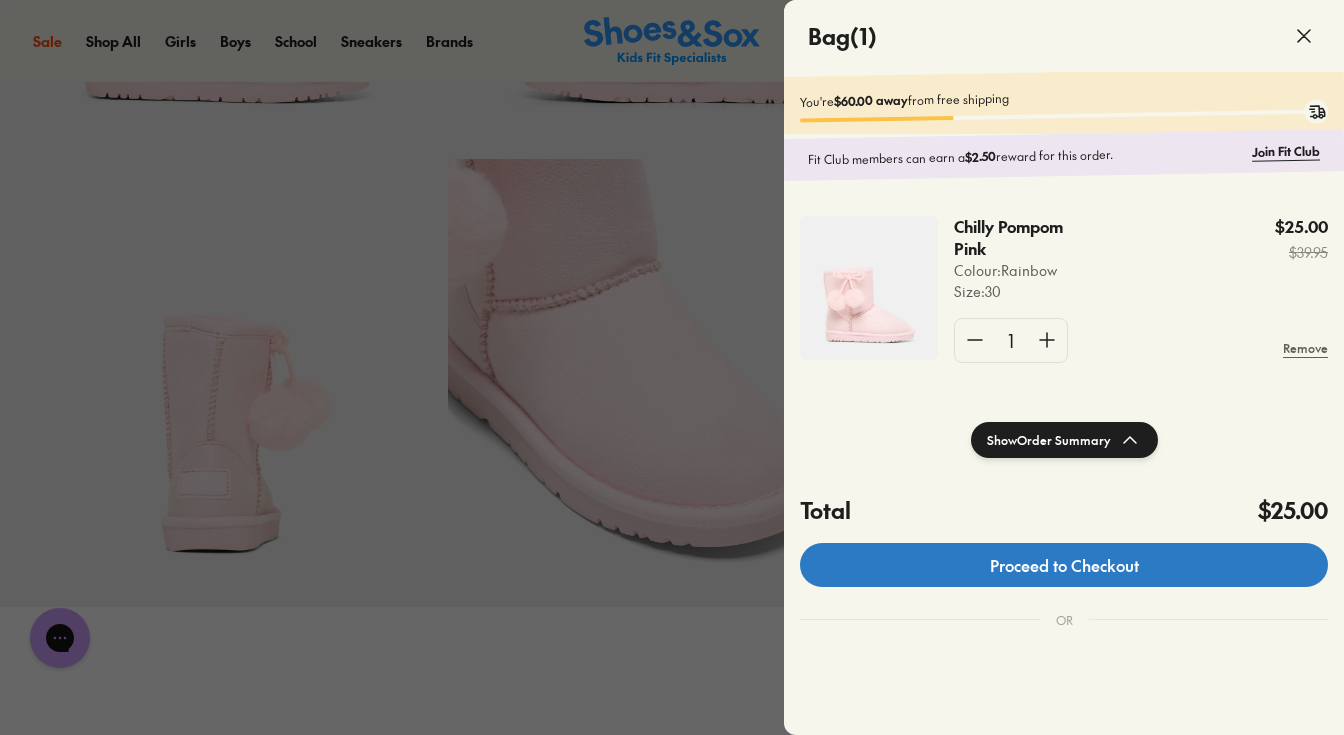 click on "Proceed to Checkout" 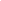 scroll, scrollTop: 0, scrollLeft: 0, axis: both 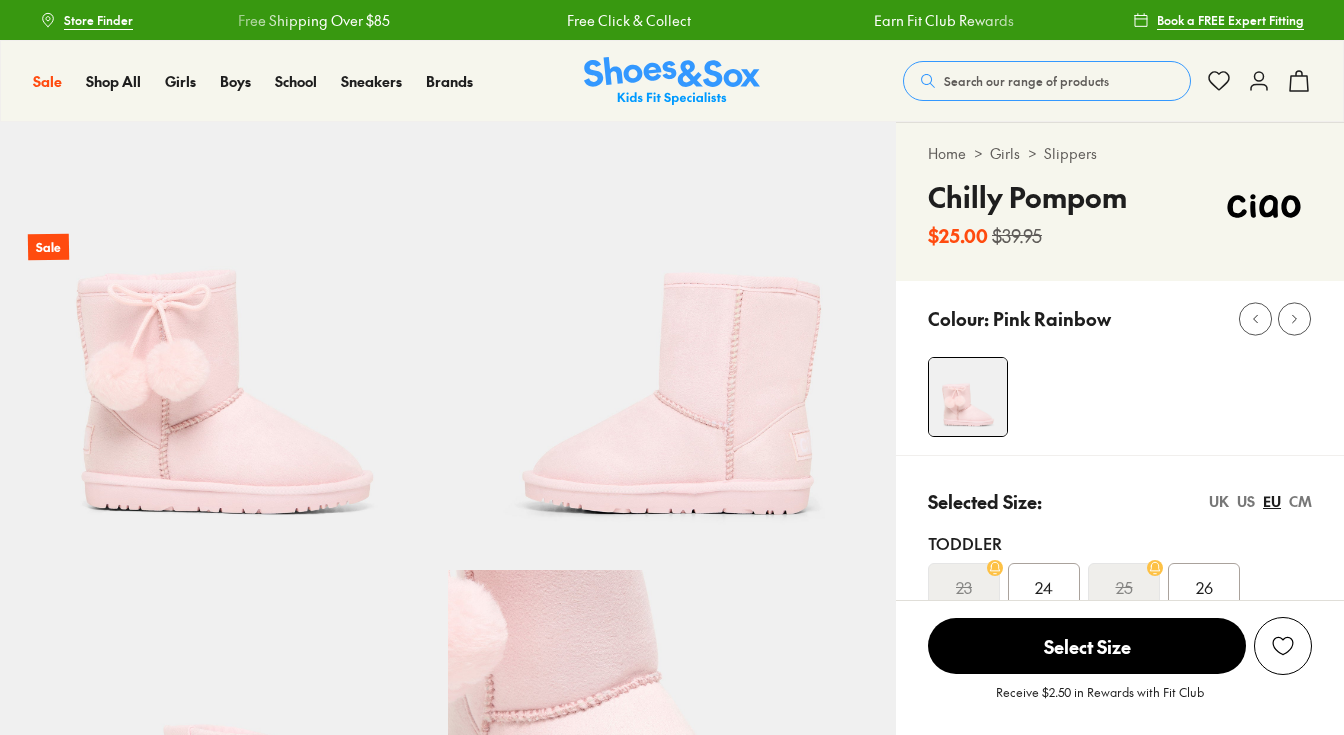 select on "*" 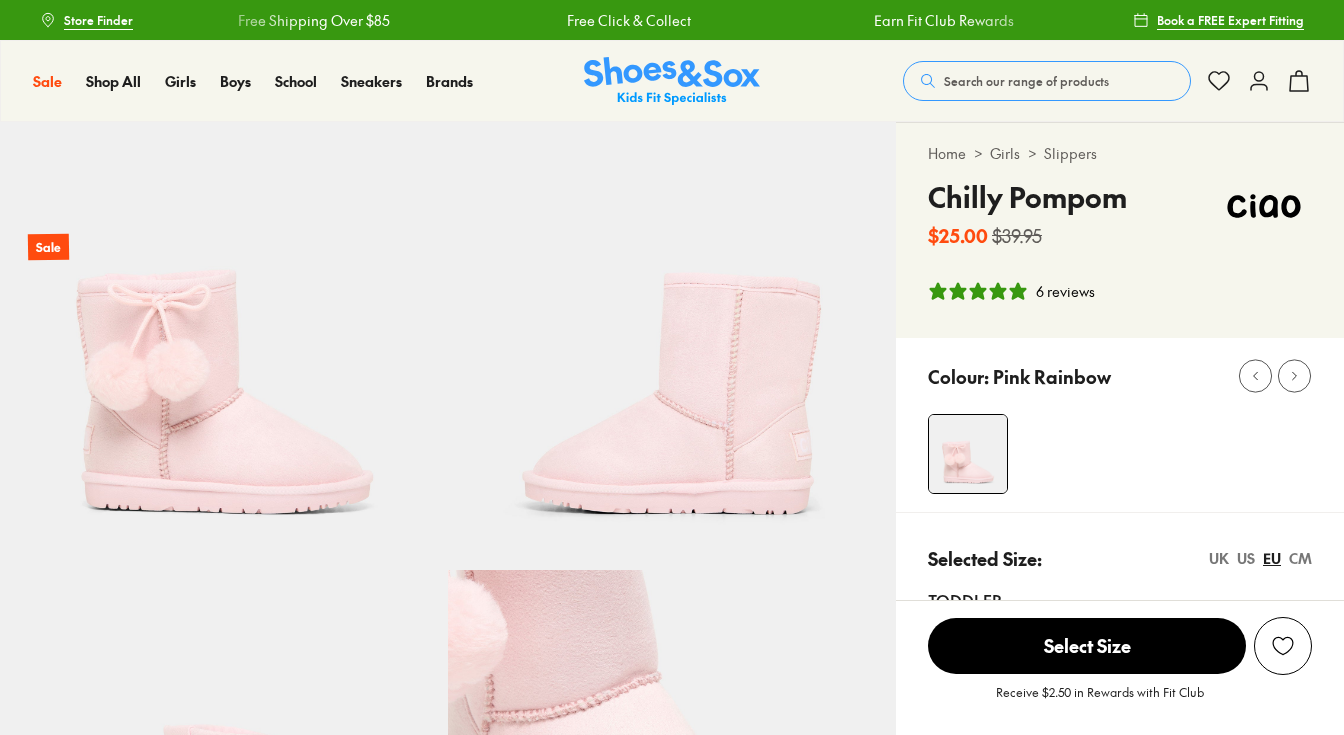 scroll, scrollTop: 0, scrollLeft: 0, axis: both 